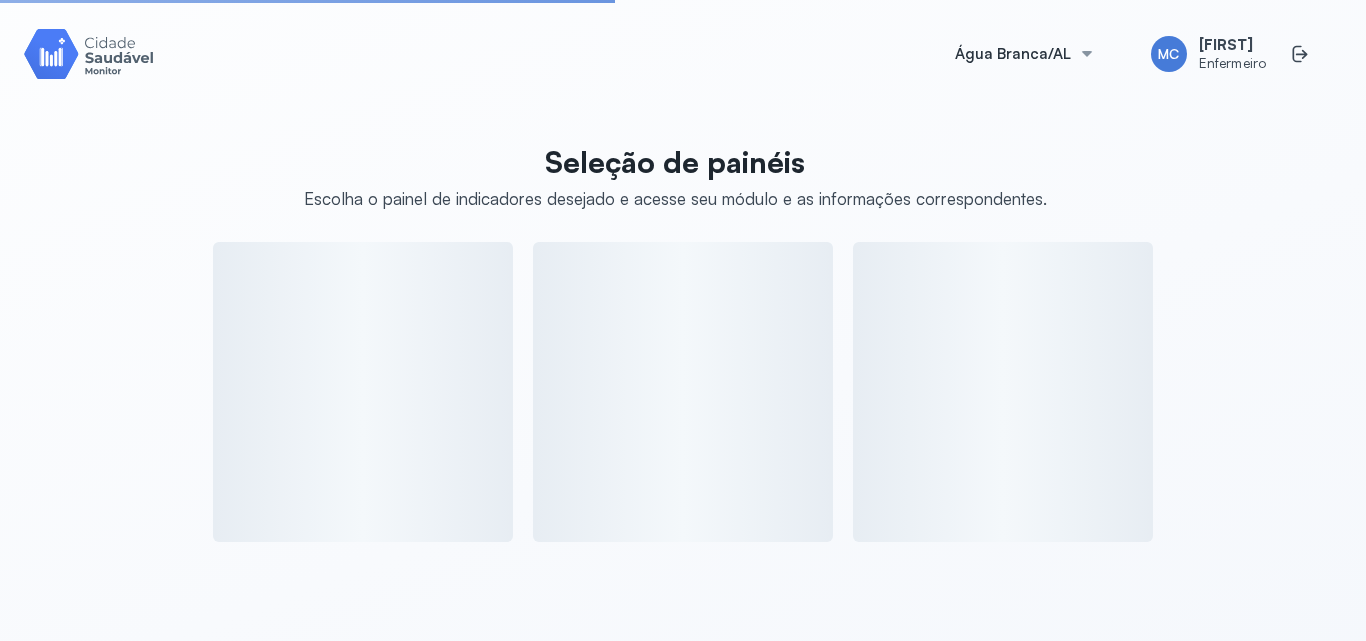 scroll, scrollTop: 0, scrollLeft: 0, axis: both 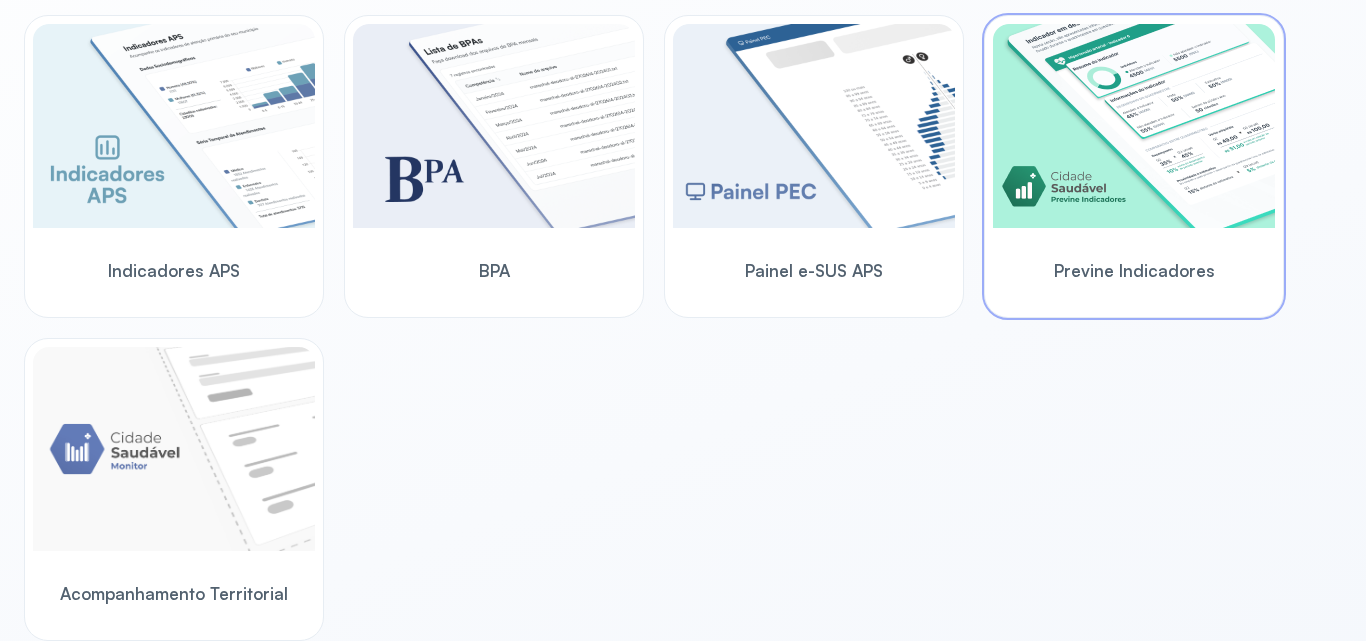 click at bounding box center (1134, 126) 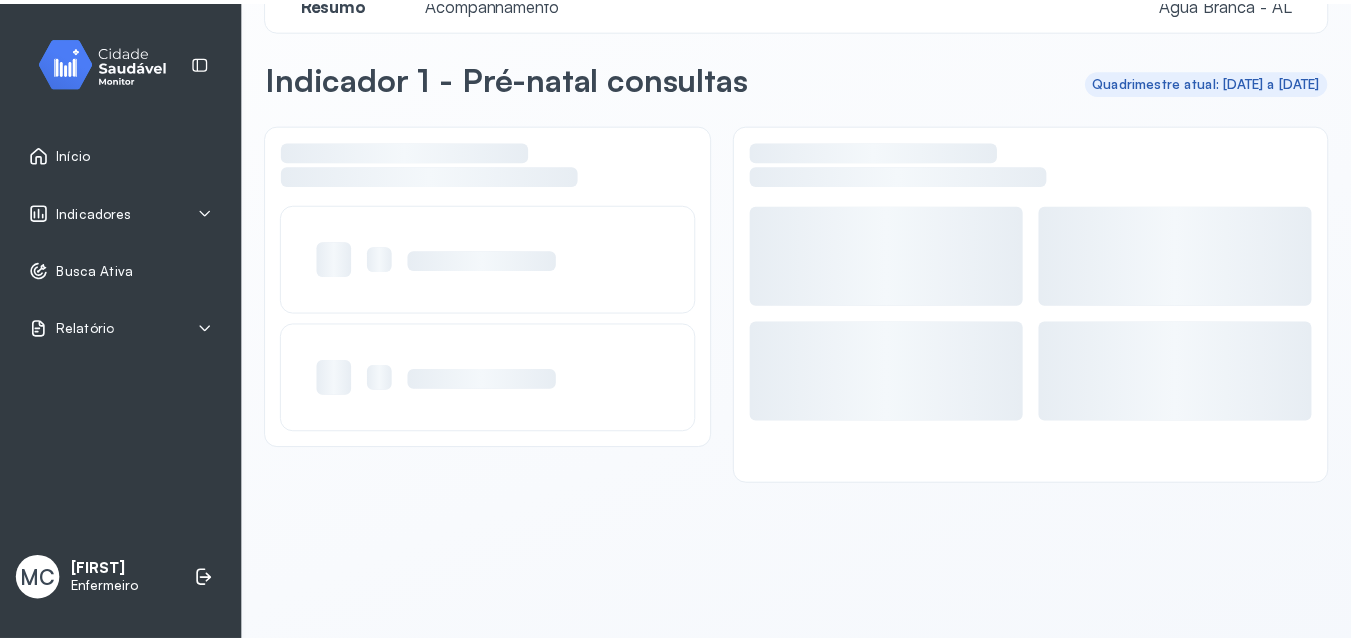 scroll, scrollTop: 48, scrollLeft: 0, axis: vertical 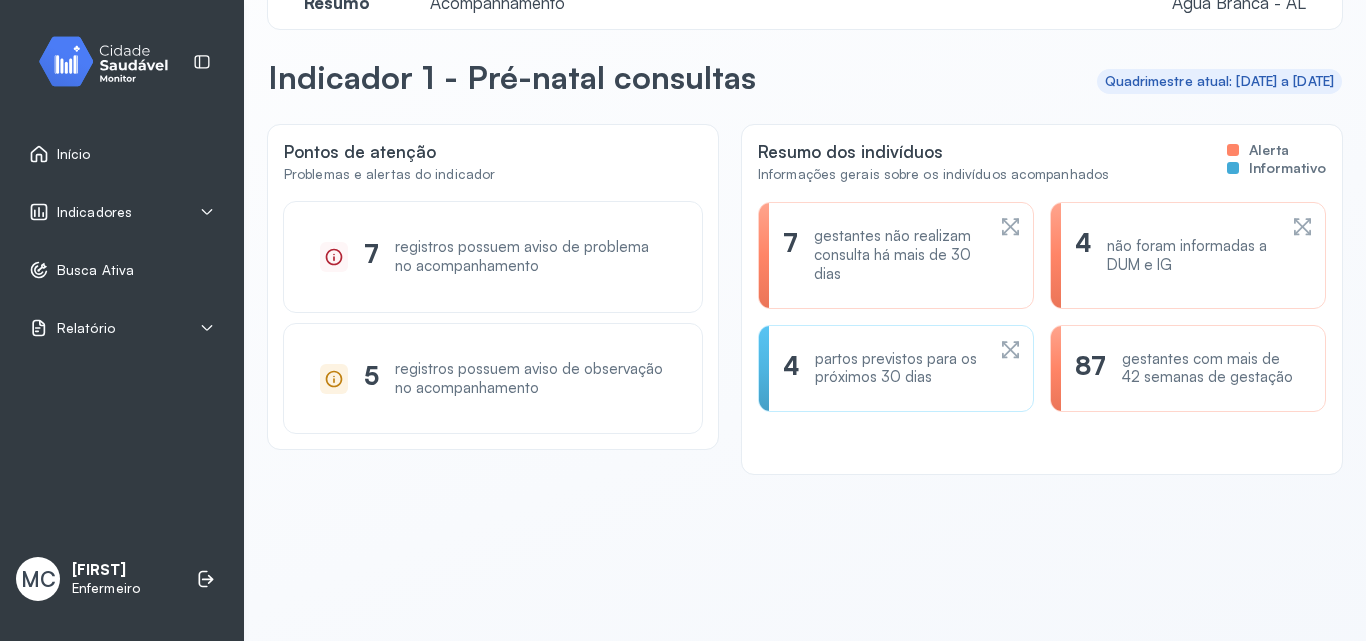 click on "Acompanhamento" at bounding box center (497, 2) 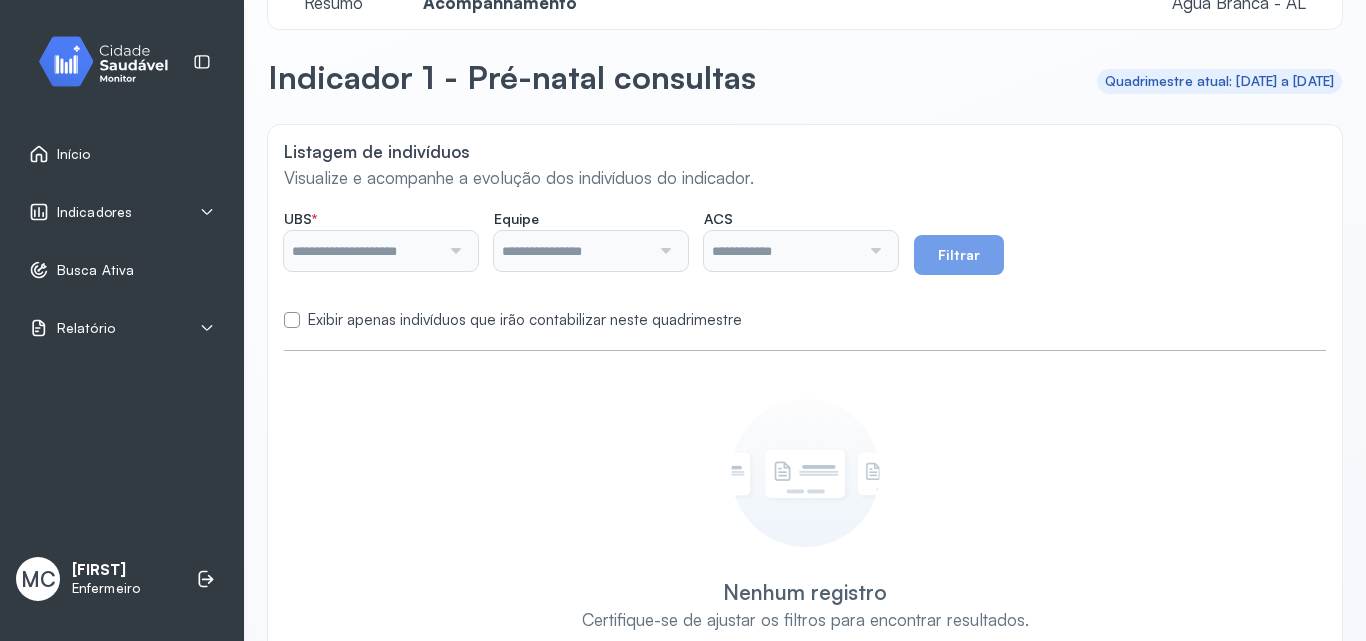 type on "**********" 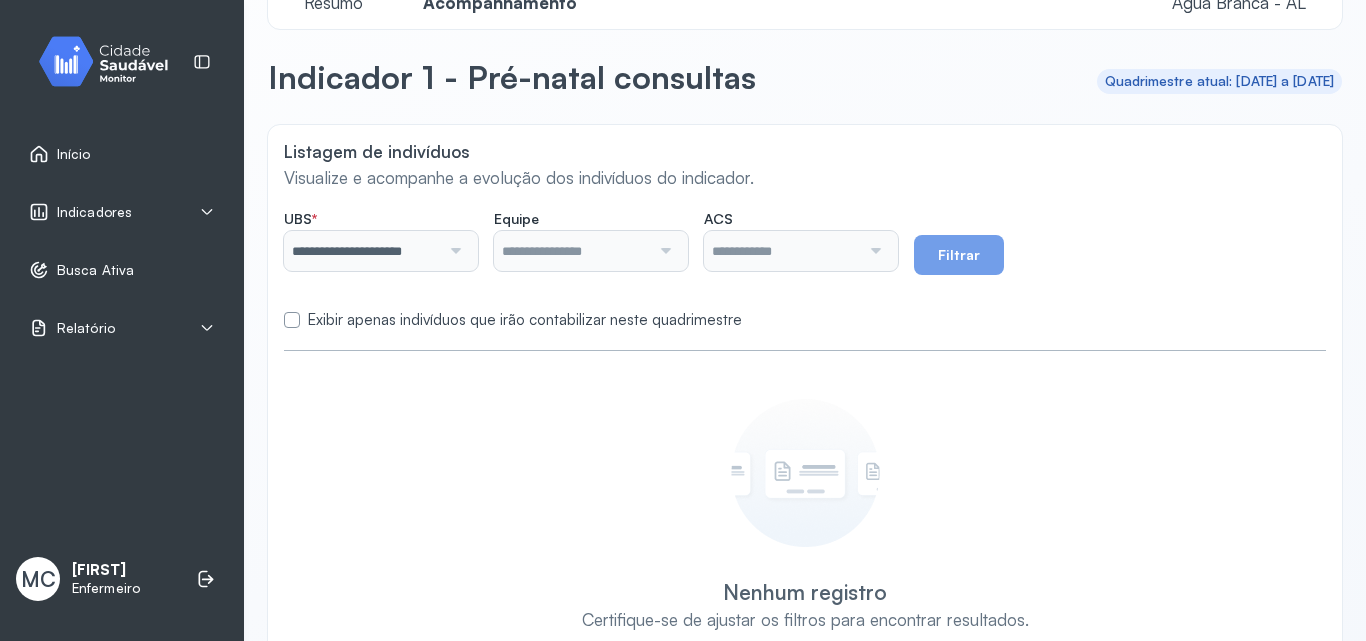 type on "**********" 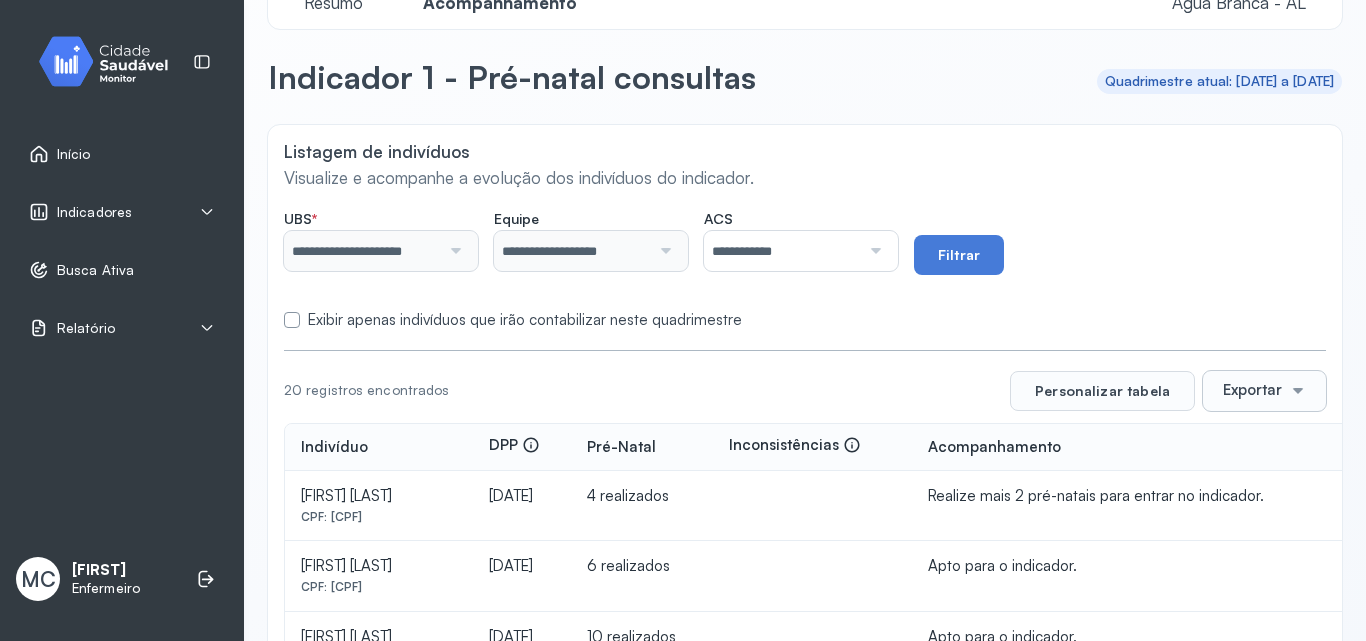 click on "**********" at bounding box center (782, 251) 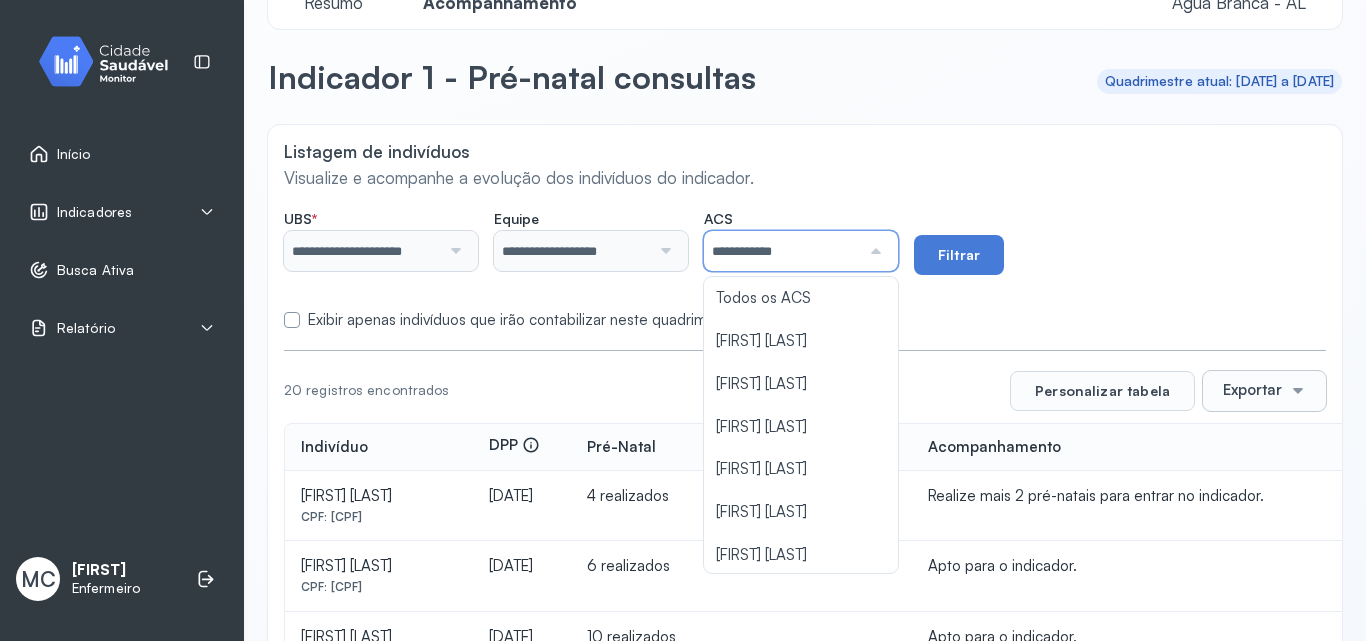 click on "Indicadores" at bounding box center [122, 212] 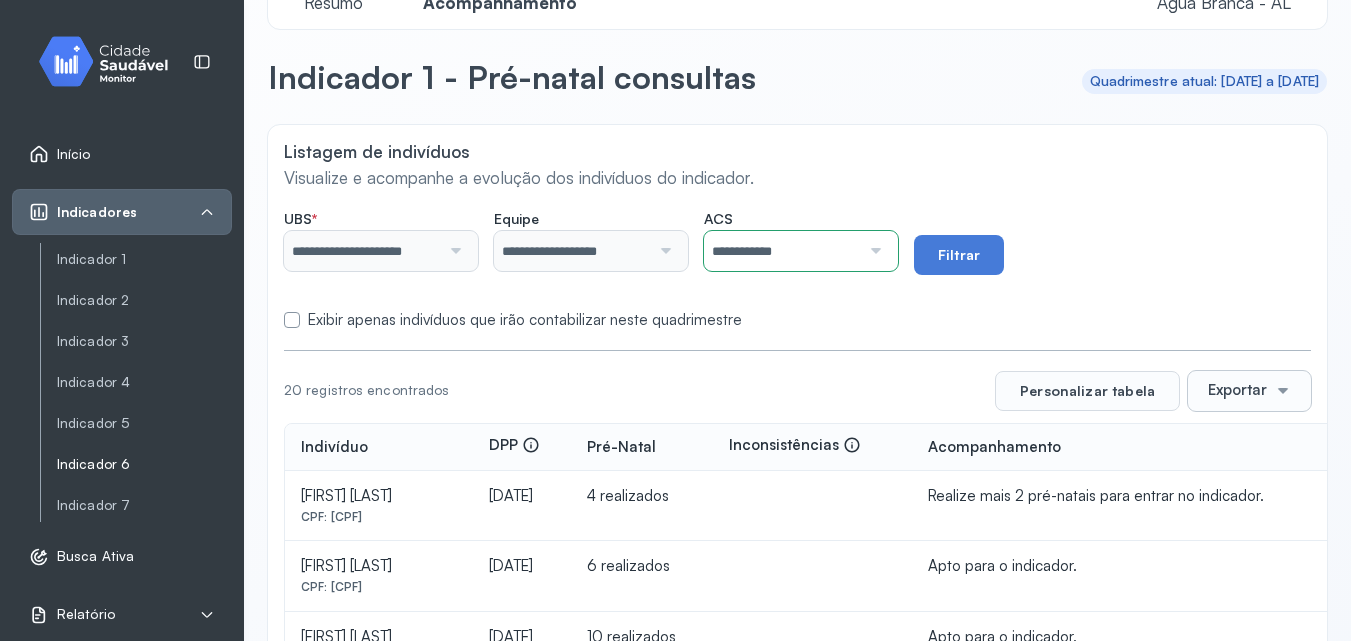 click on "Indicador 6" at bounding box center [144, 464] 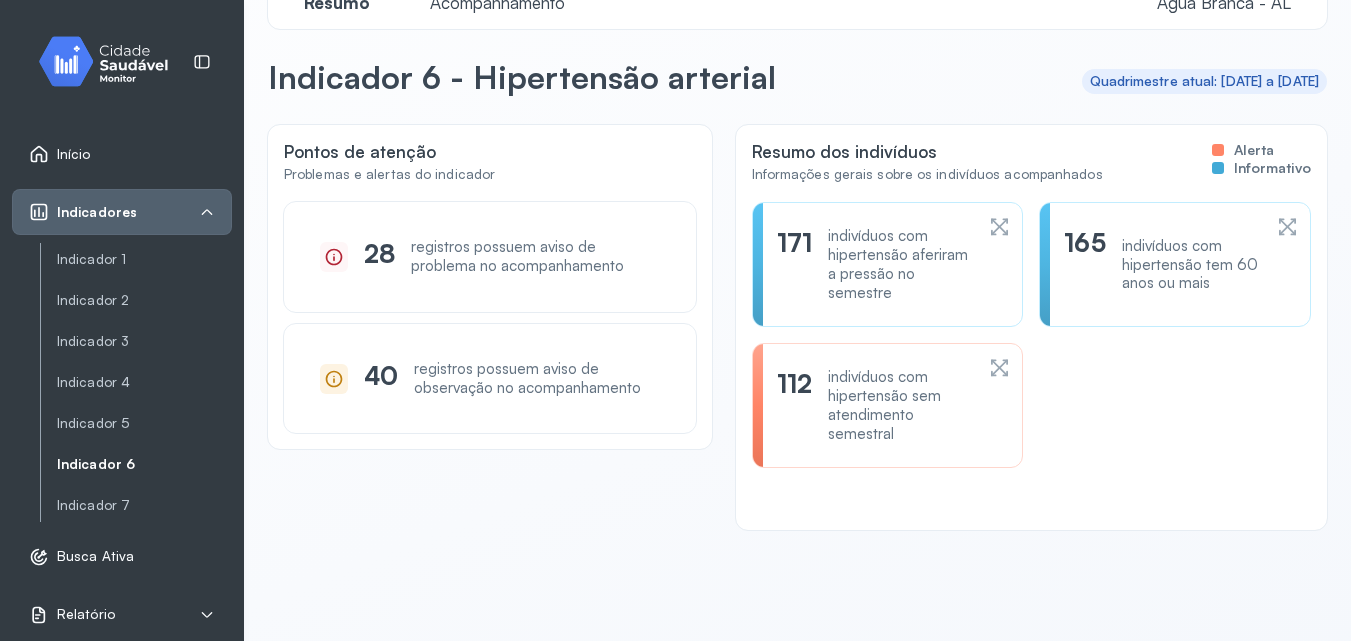 click on "Acompanhamento" at bounding box center (497, 2) 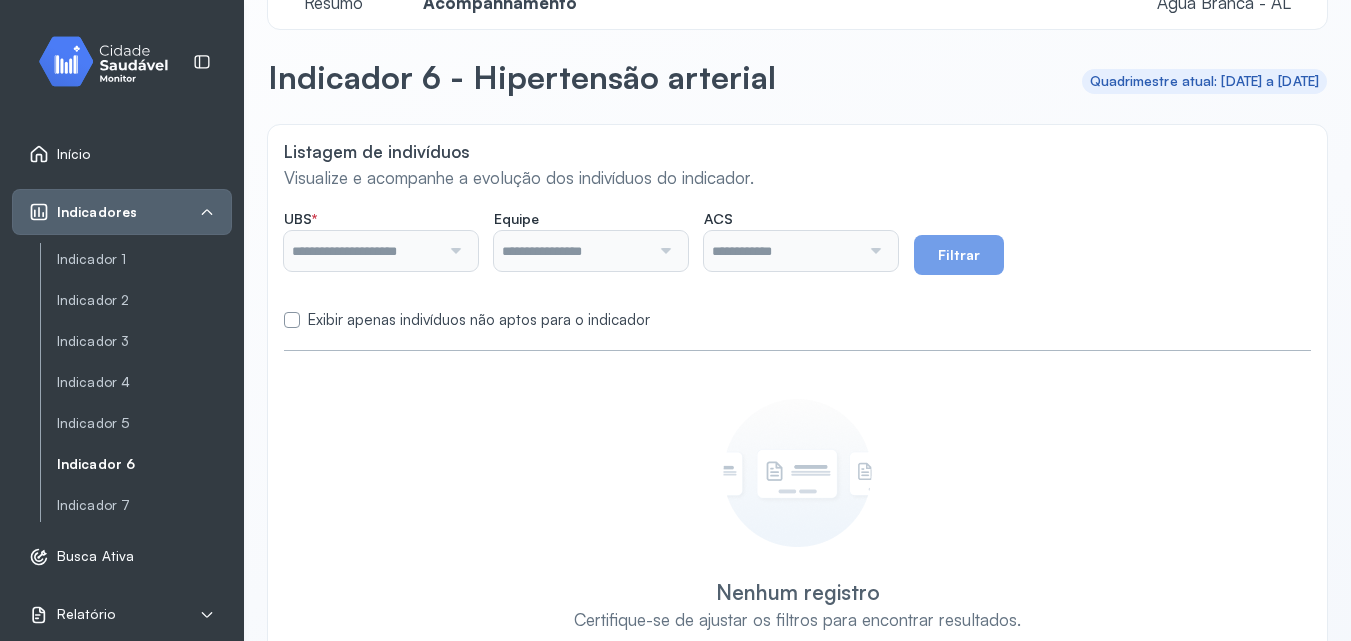 type on "**********" 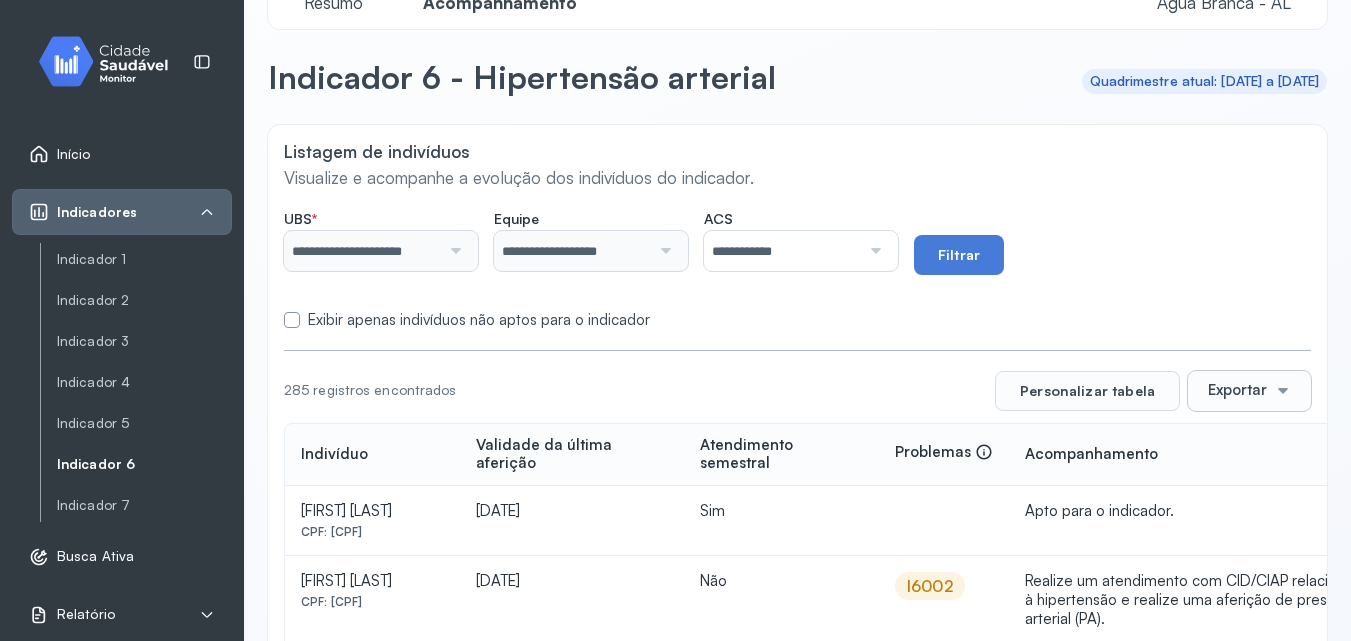 click on "**********" 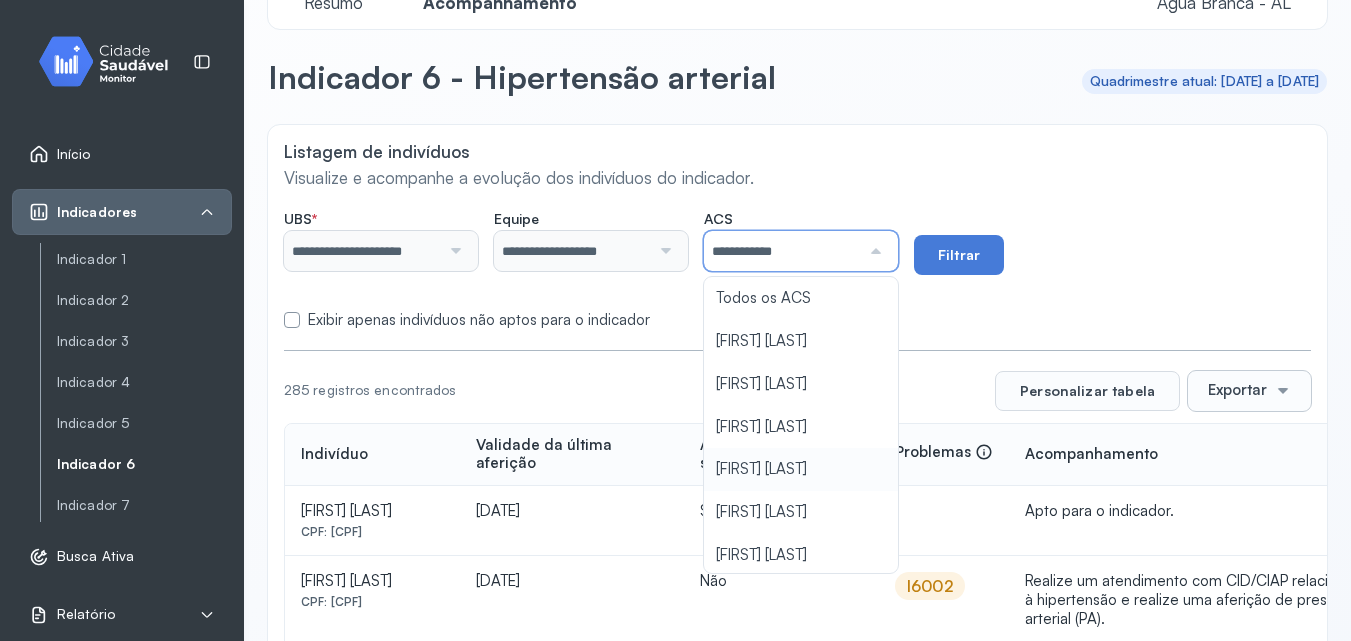 scroll, scrollTop: 177, scrollLeft: 0, axis: vertical 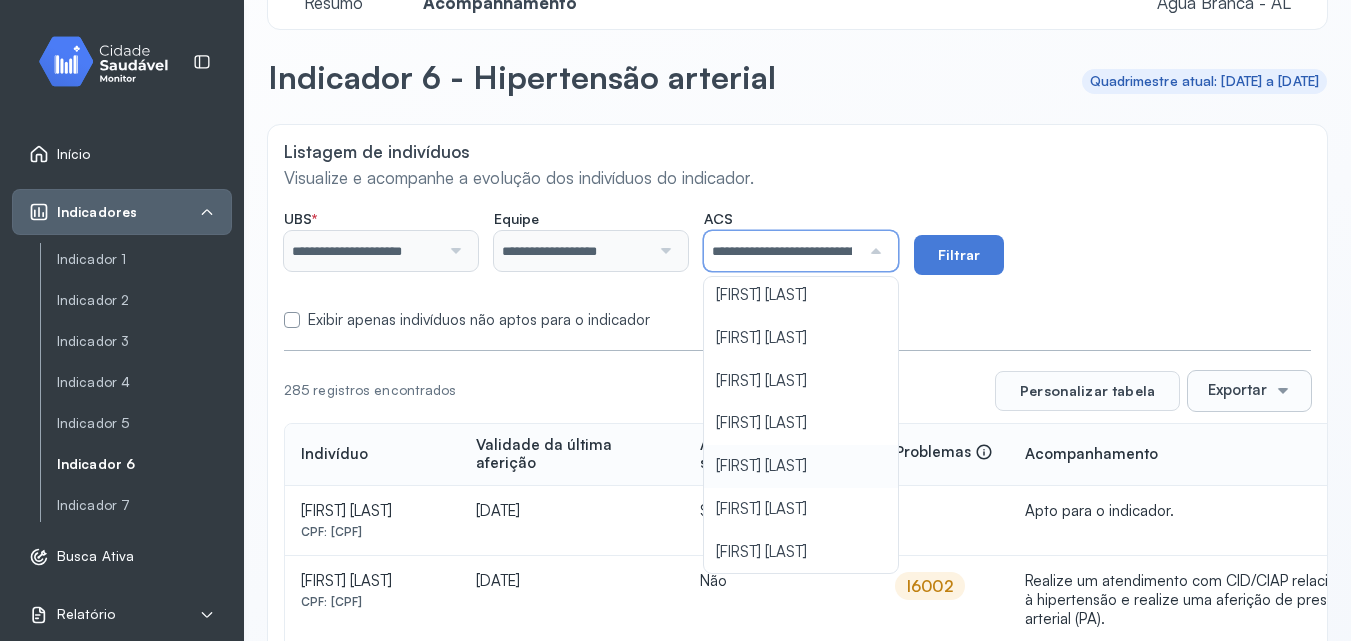 click on "**********" 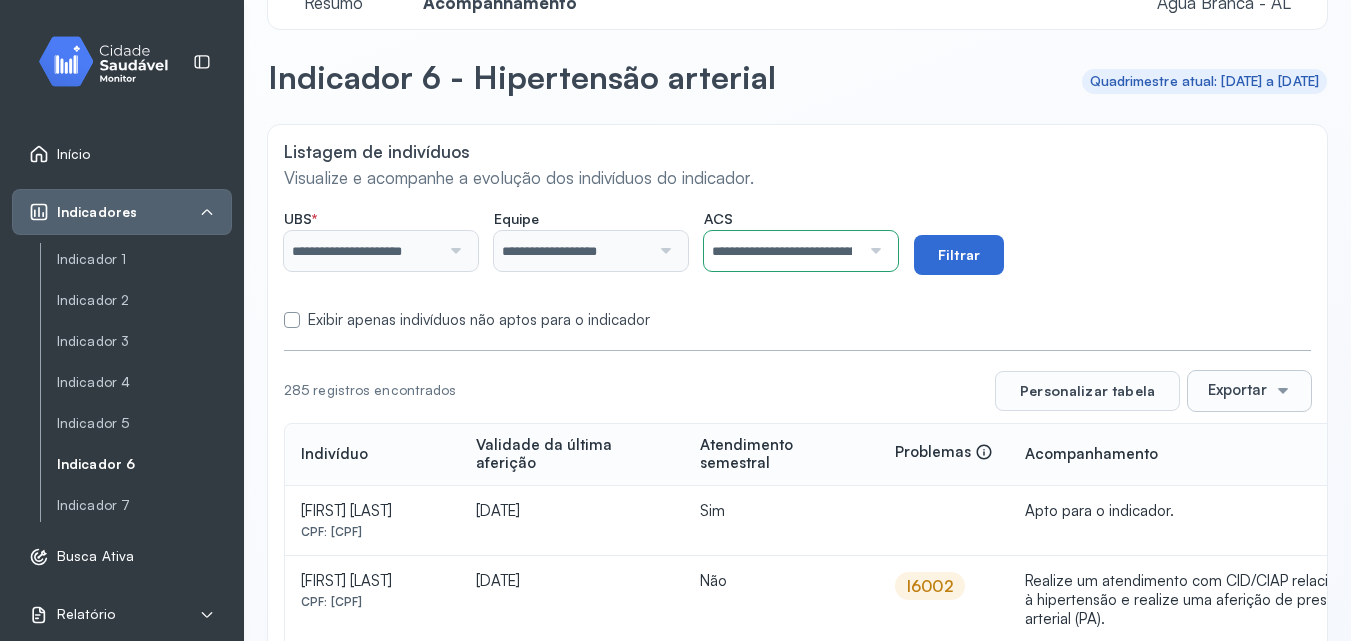 click on "Filtrar" at bounding box center (959, 255) 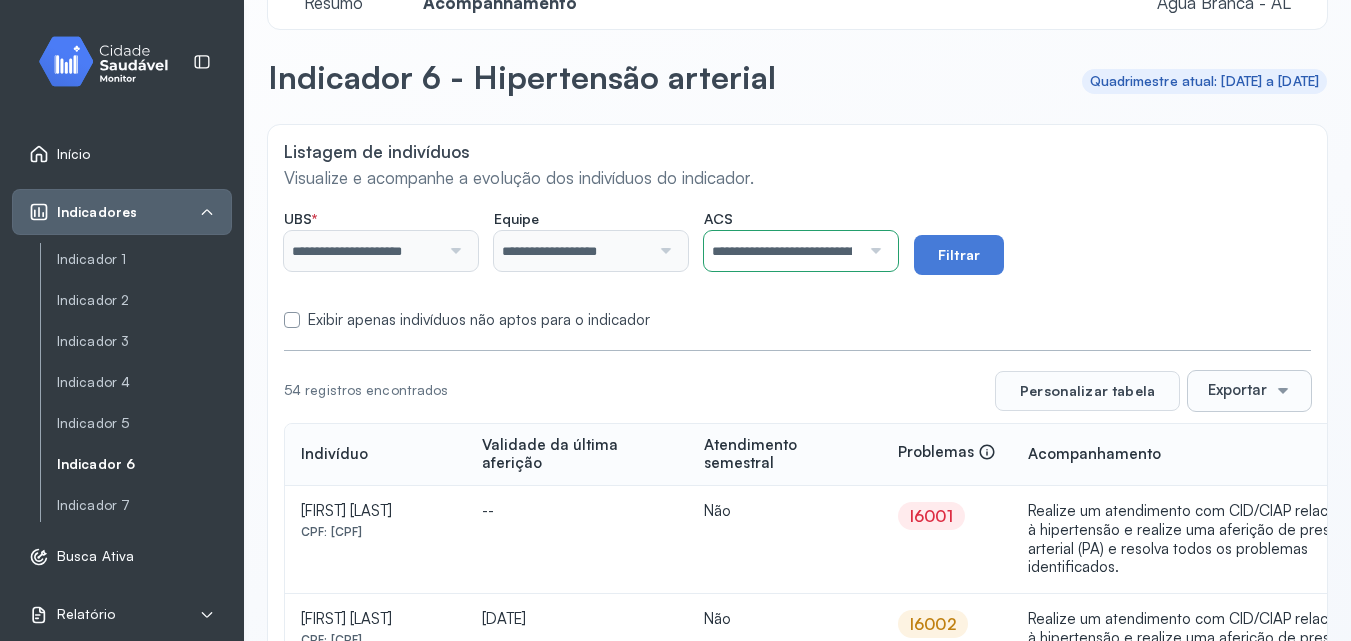 click on "Exibir apenas indivíduos não aptos para o indicador" at bounding box center (479, 320) 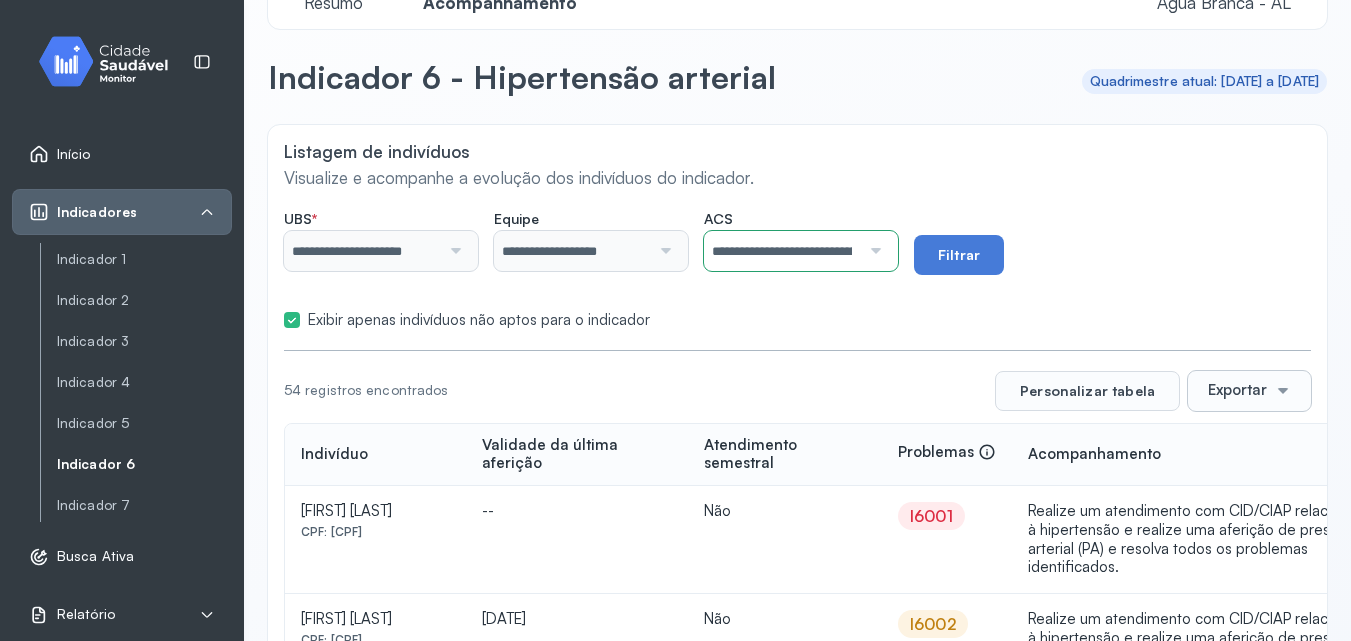 click on "**********" at bounding box center [797, 242] 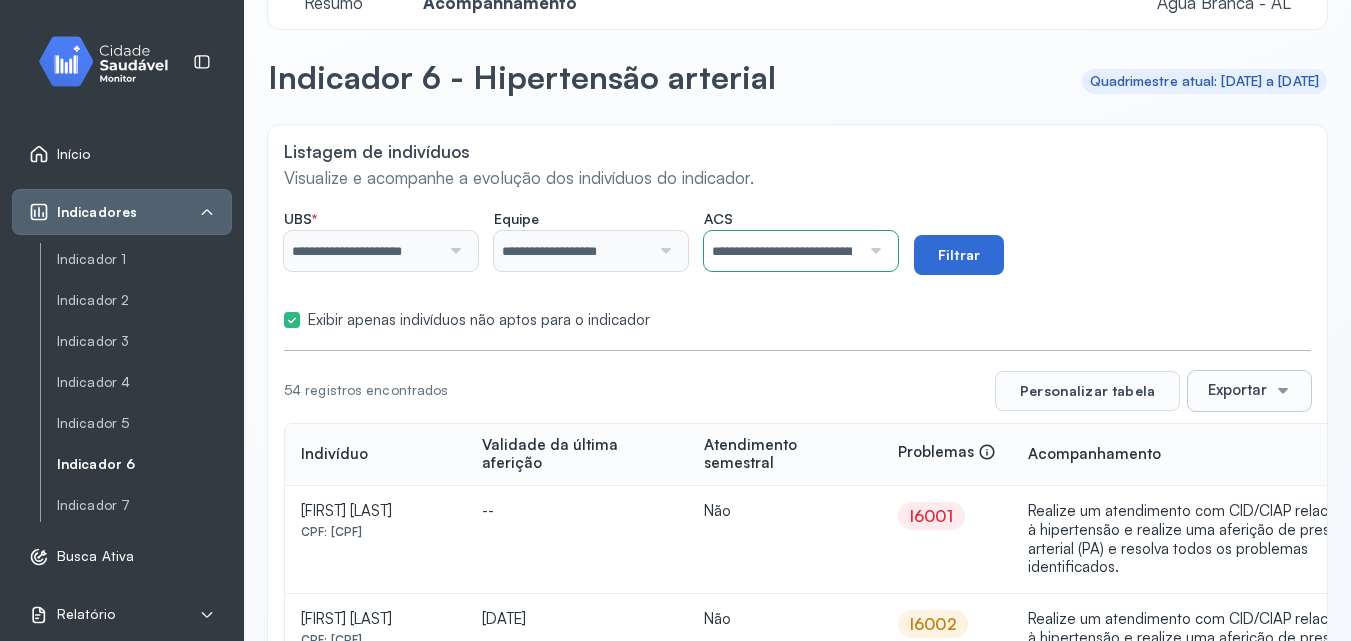 click on "Filtrar" at bounding box center [959, 255] 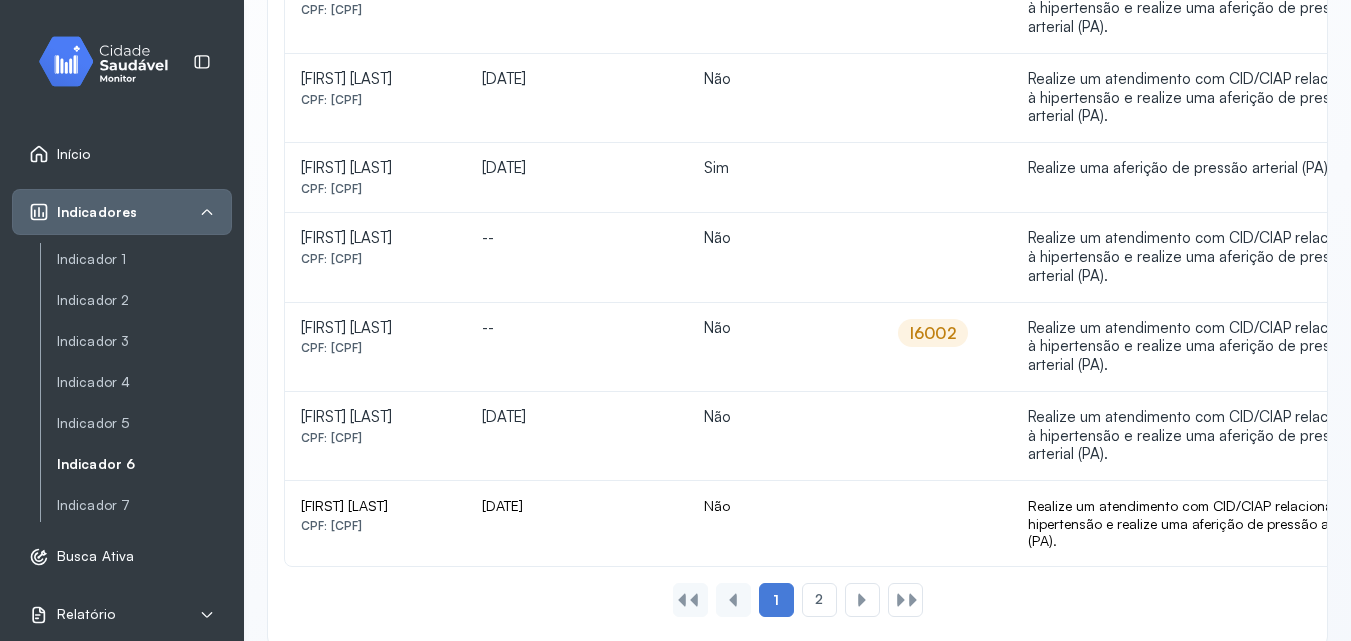 scroll, scrollTop: 1780, scrollLeft: 0, axis: vertical 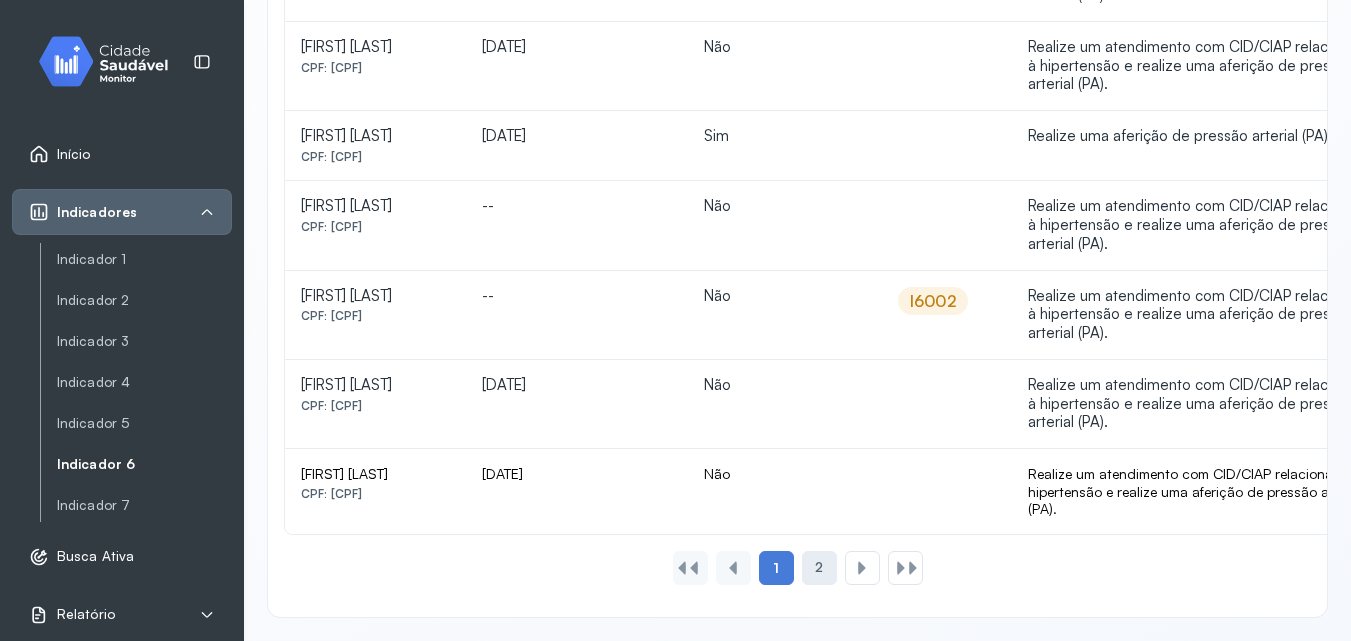 click on "2" 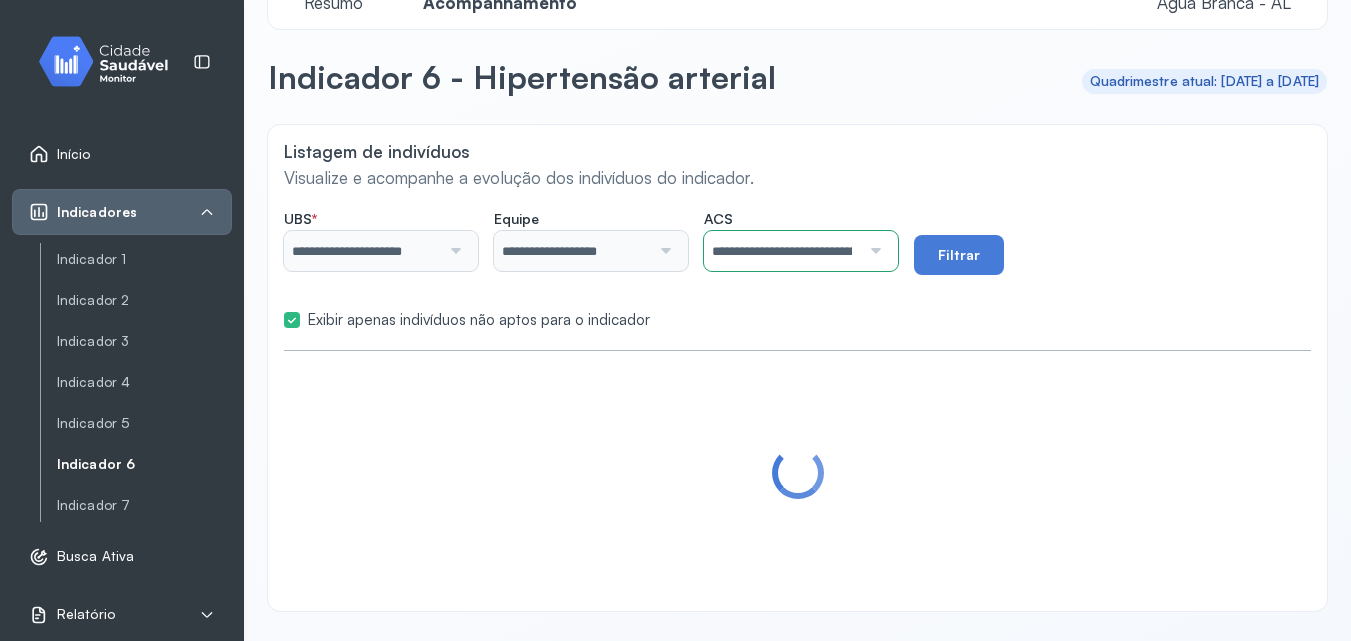 scroll, scrollTop: 600, scrollLeft: 0, axis: vertical 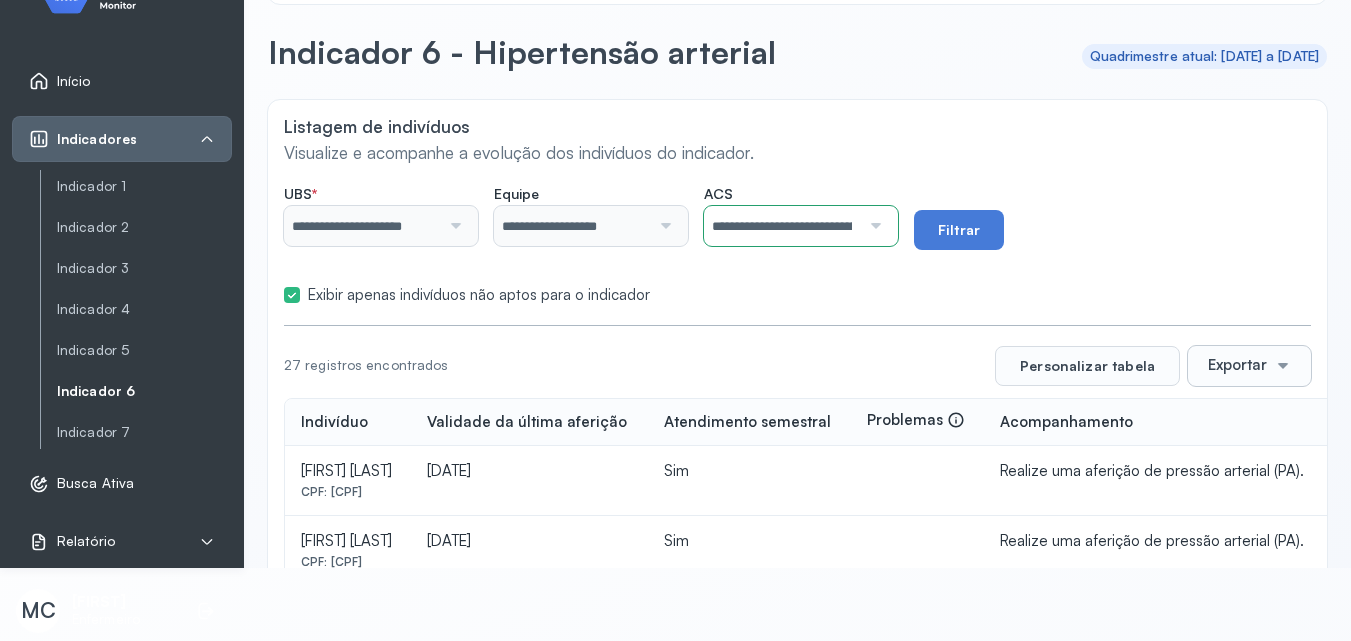 click on "Exportar" at bounding box center (1237, 365) 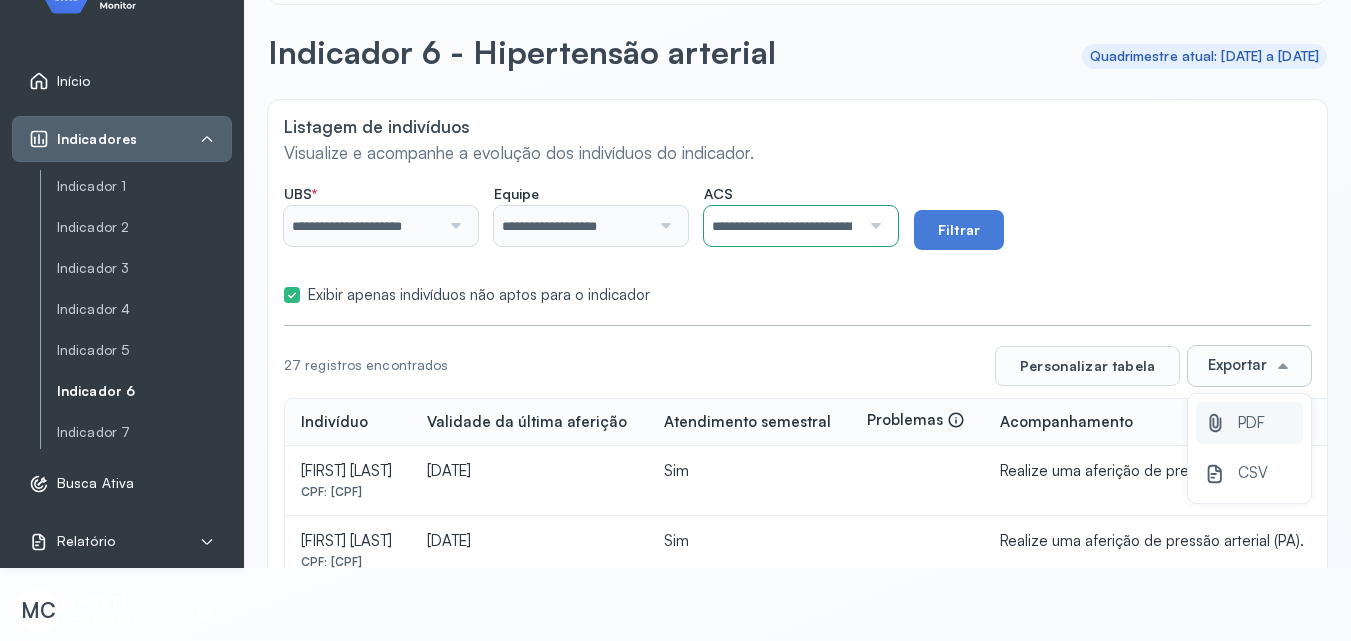 click on "PDF" at bounding box center (1251, 423) 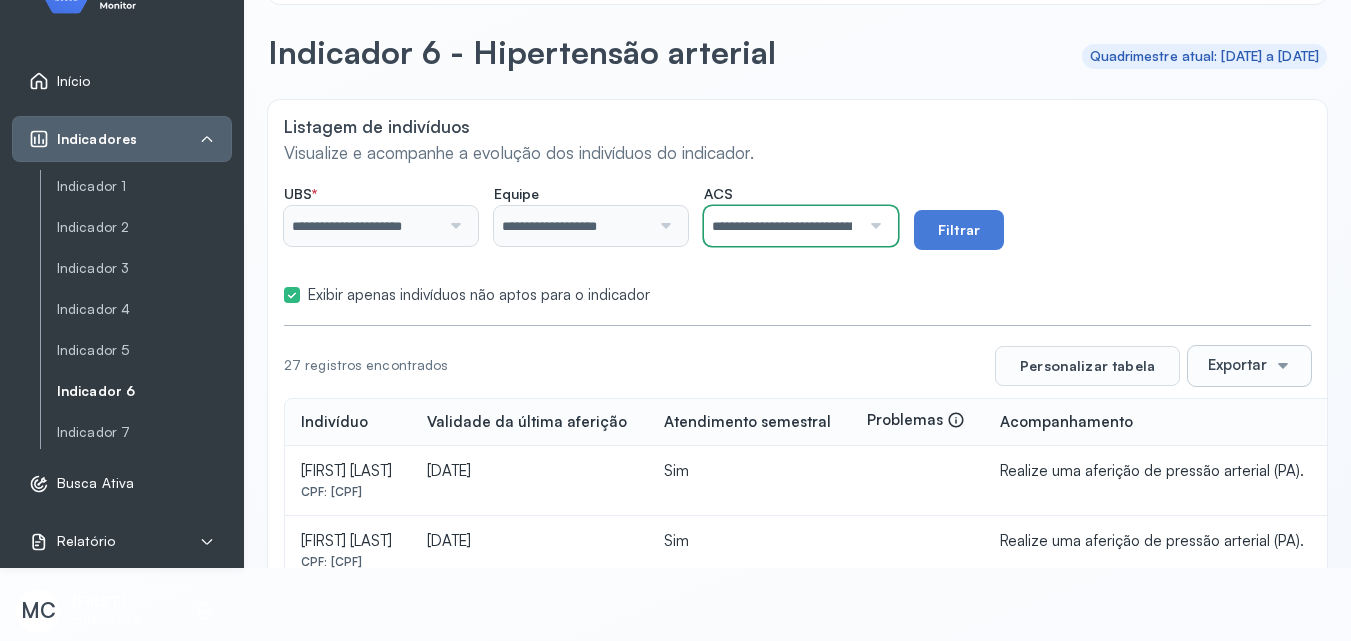 click on "**********" at bounding box center [782, 226] 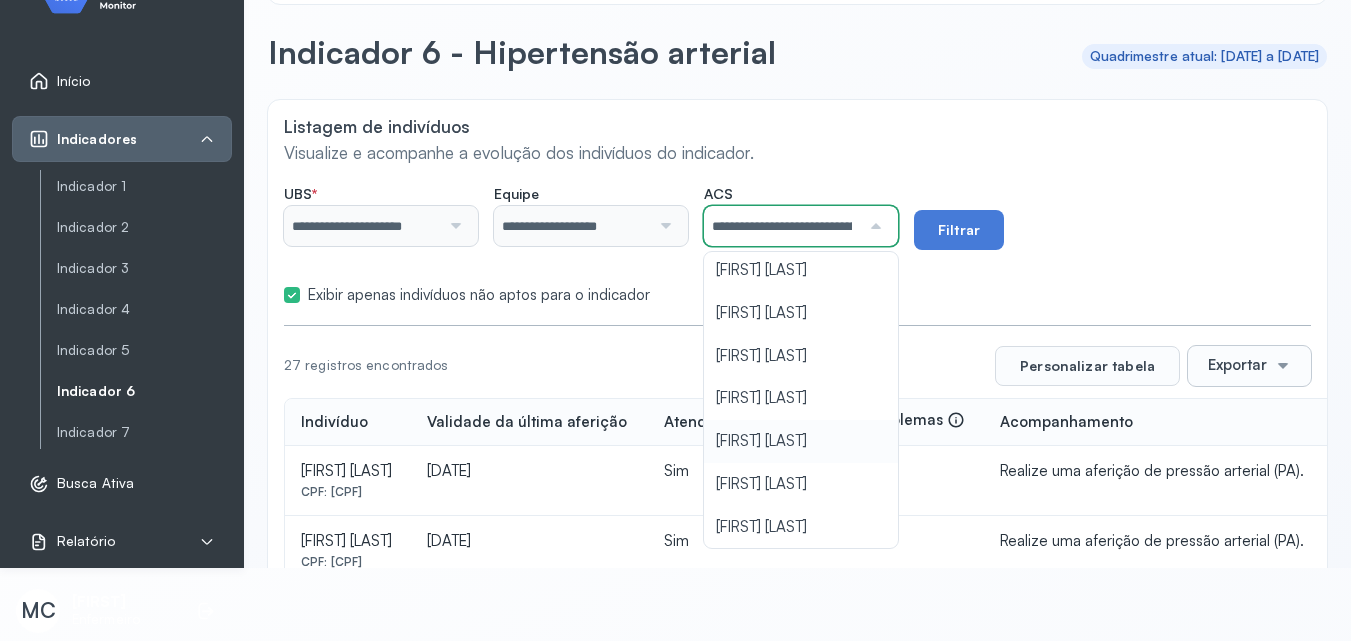 scroll, scrollTop: 0, scrollLeft: 0, axis: both 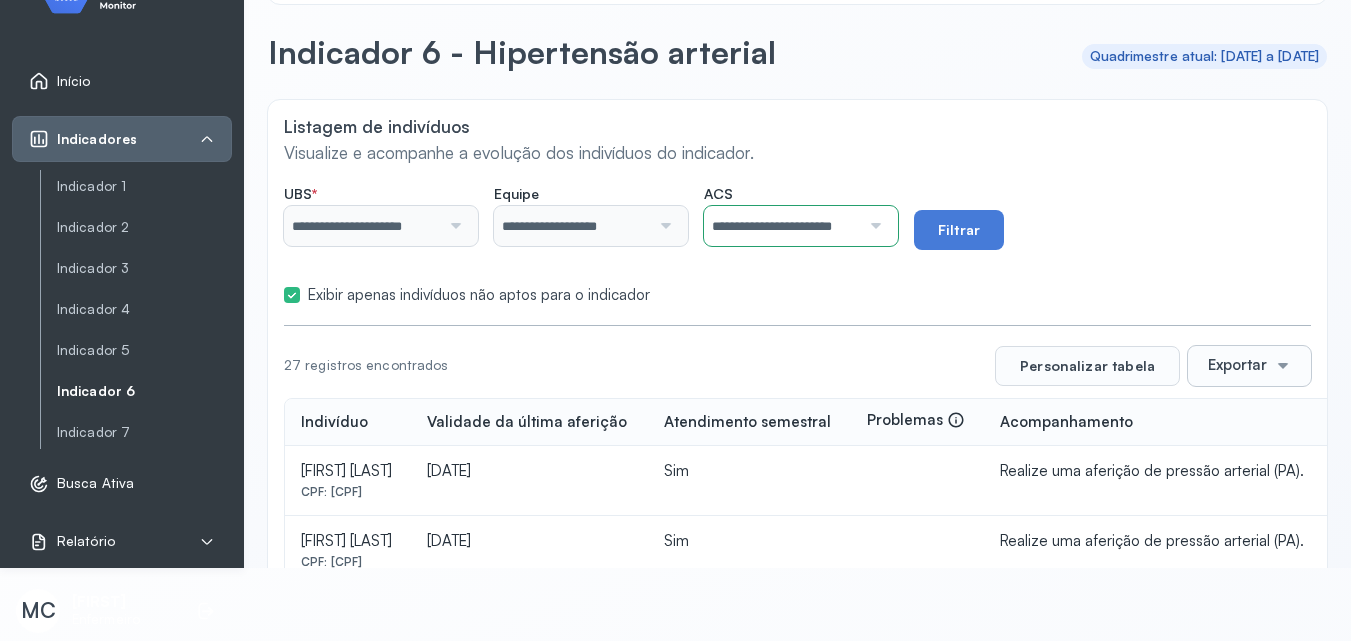 click on "**********" 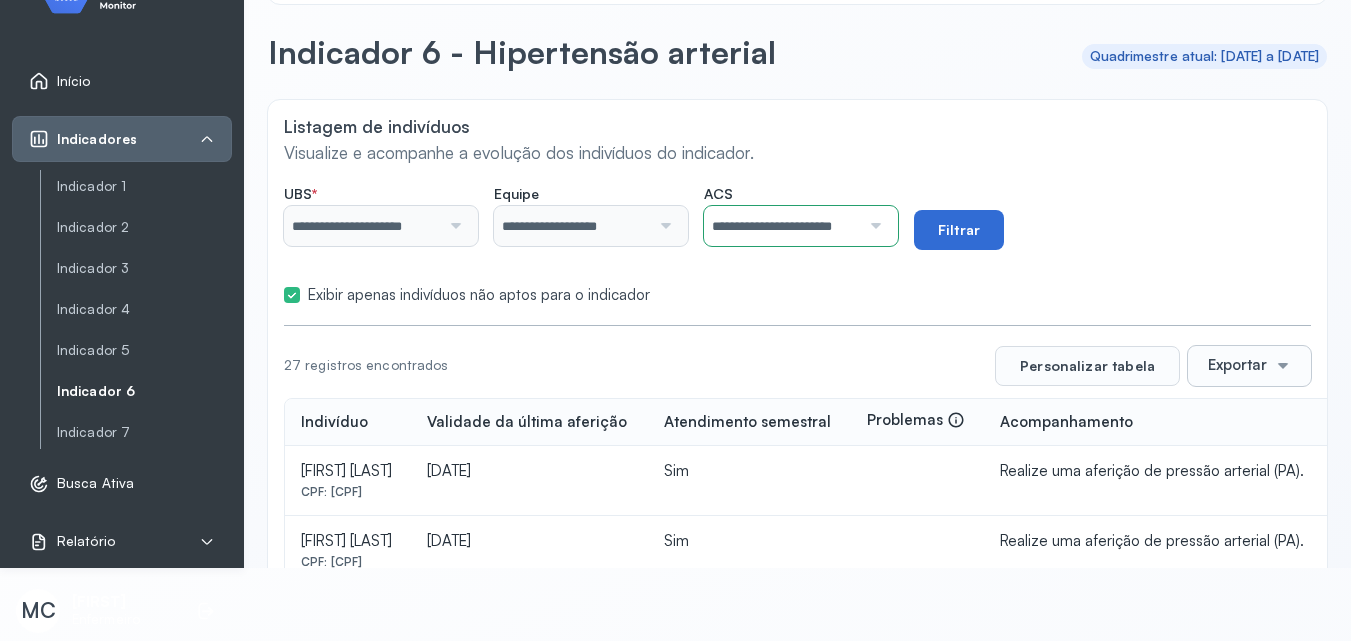 click on "Filtrar" at bounding box center (959, 230) 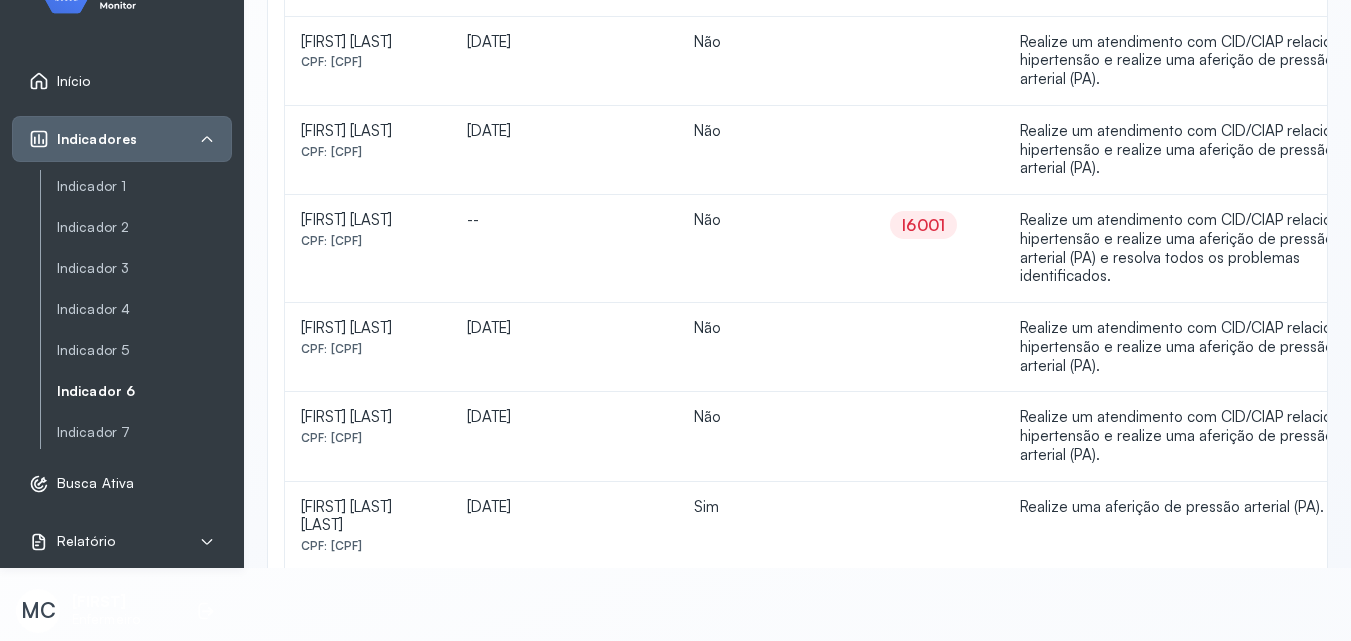 scroll, scrollTop: 1817, scrollLeft: 0, axis: vertical 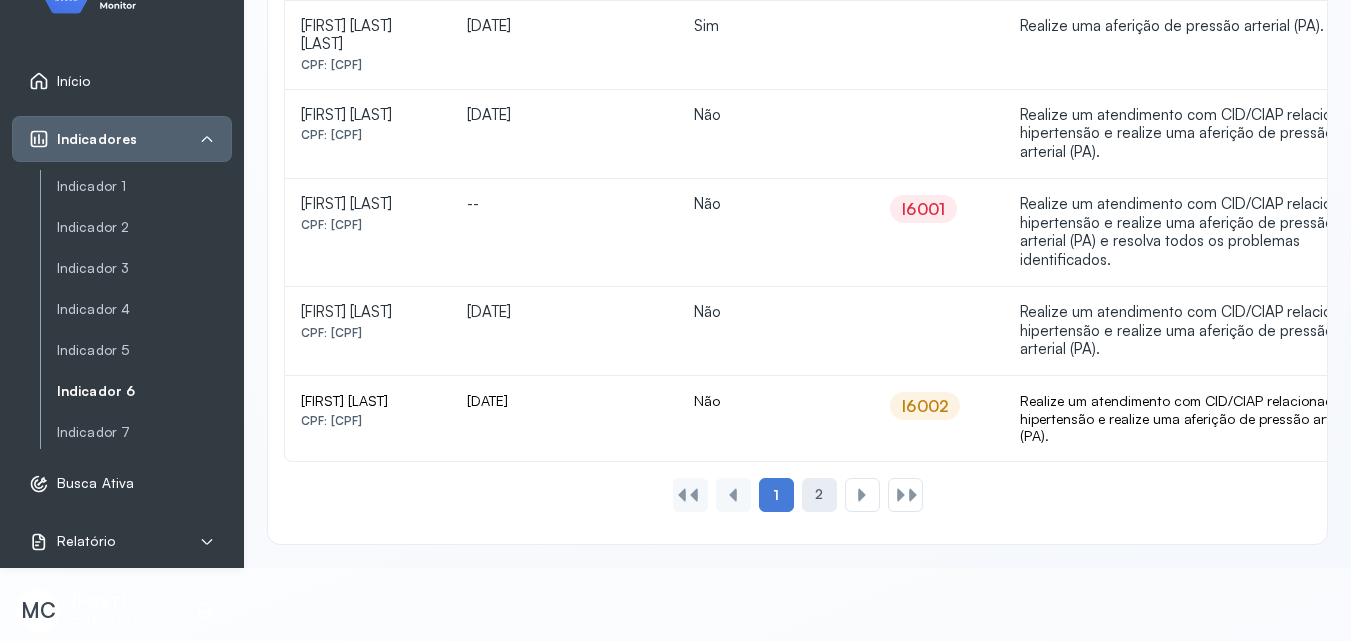 click on "2" 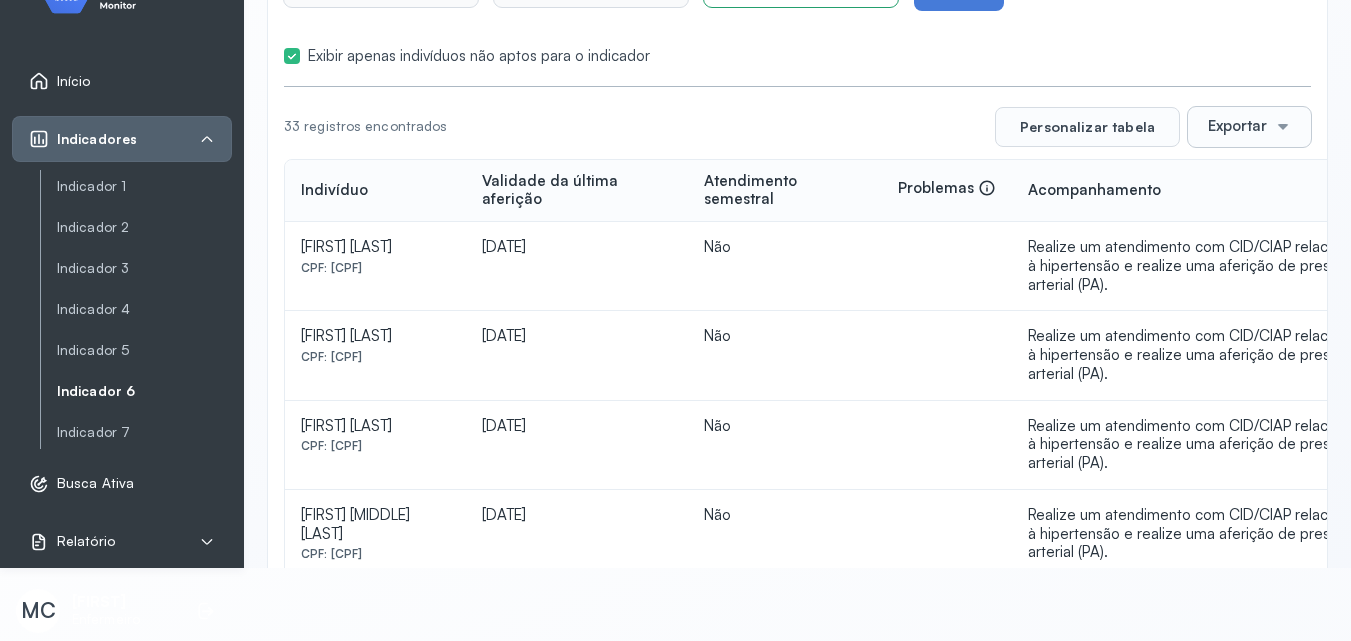 scroll, scrollTop: 0, scrollLeft: 0, axis: both 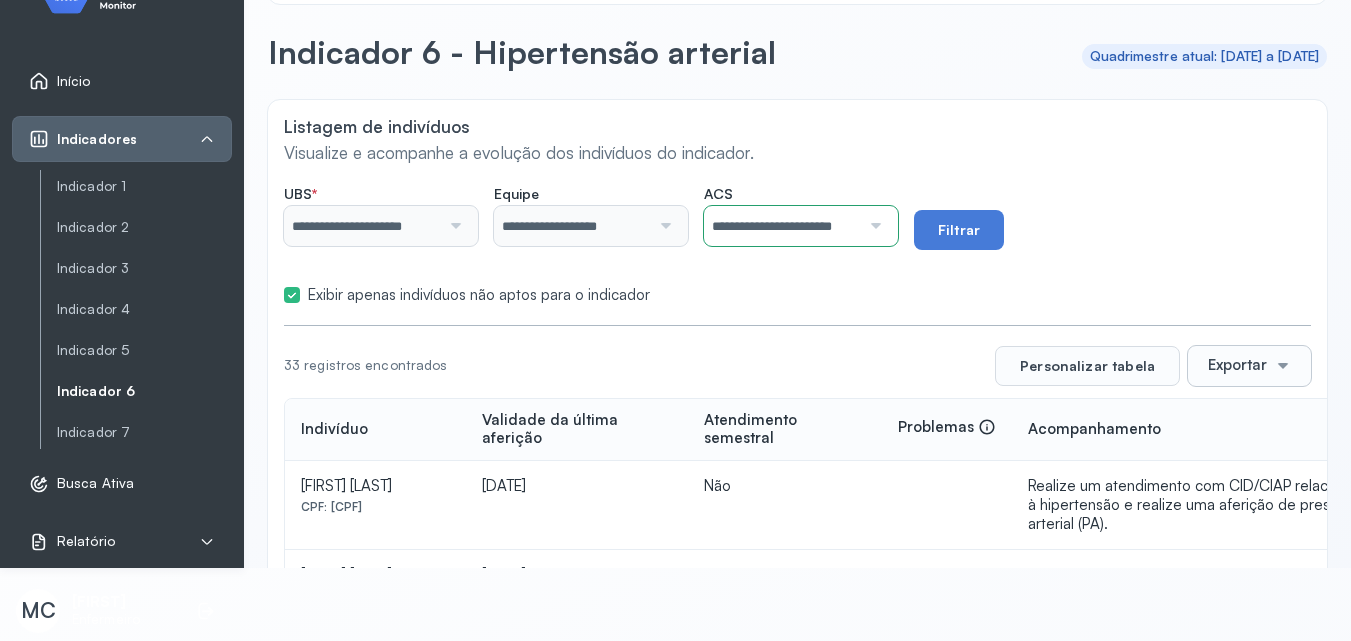 click on "Exportar" at bounding box center (1237, 365) 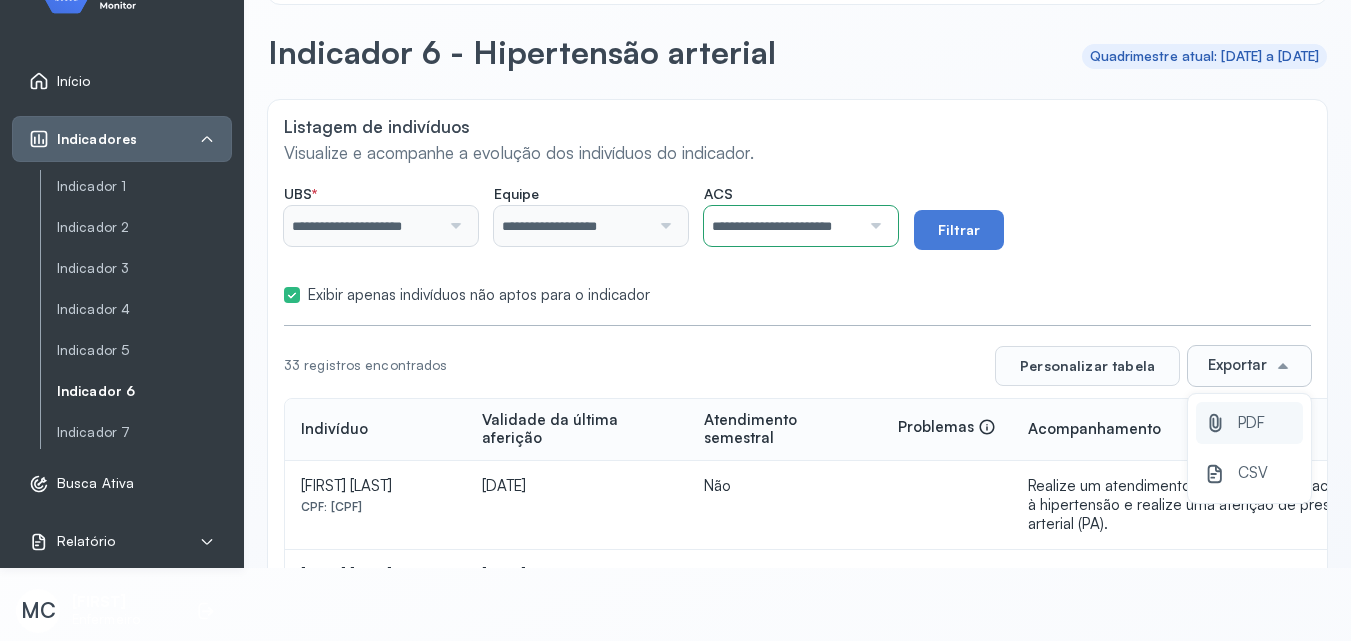 click on "PDF" at bounding box center [1249, 423] 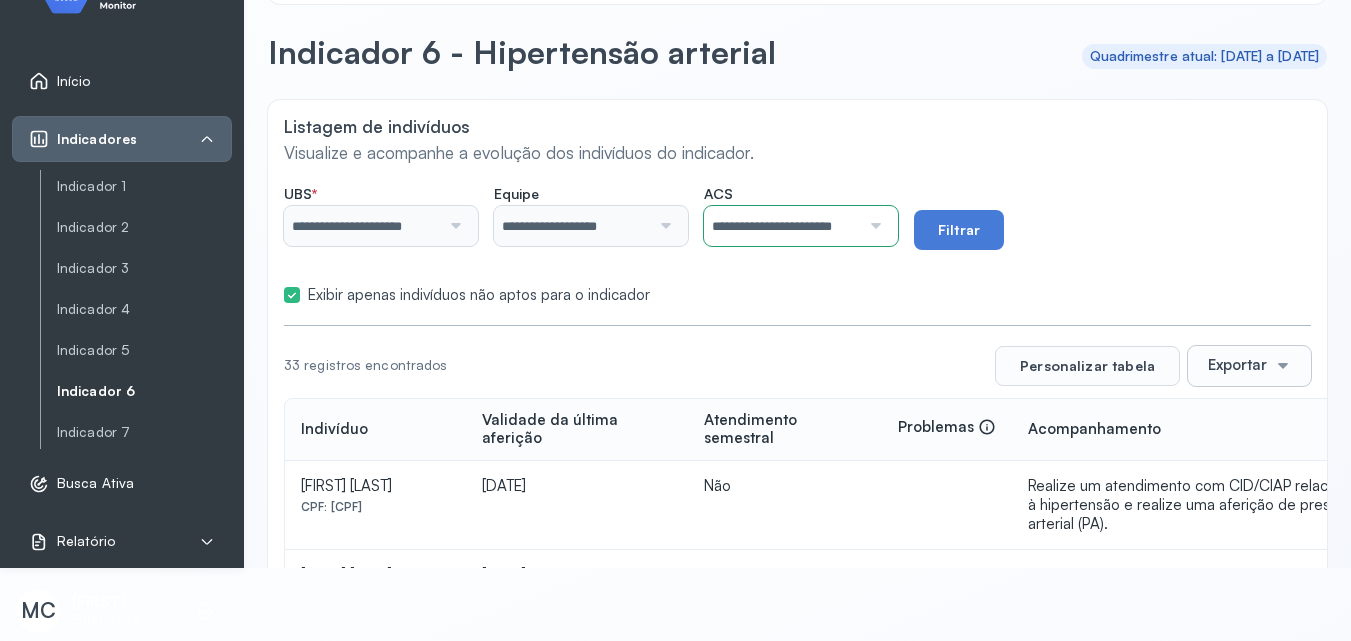 click on "Indicador 1 Indicador 2 Indicador 3 Indicador 4 Indicador 5 Indicador 6 Indicador 7" at bounding box center [136, 309] 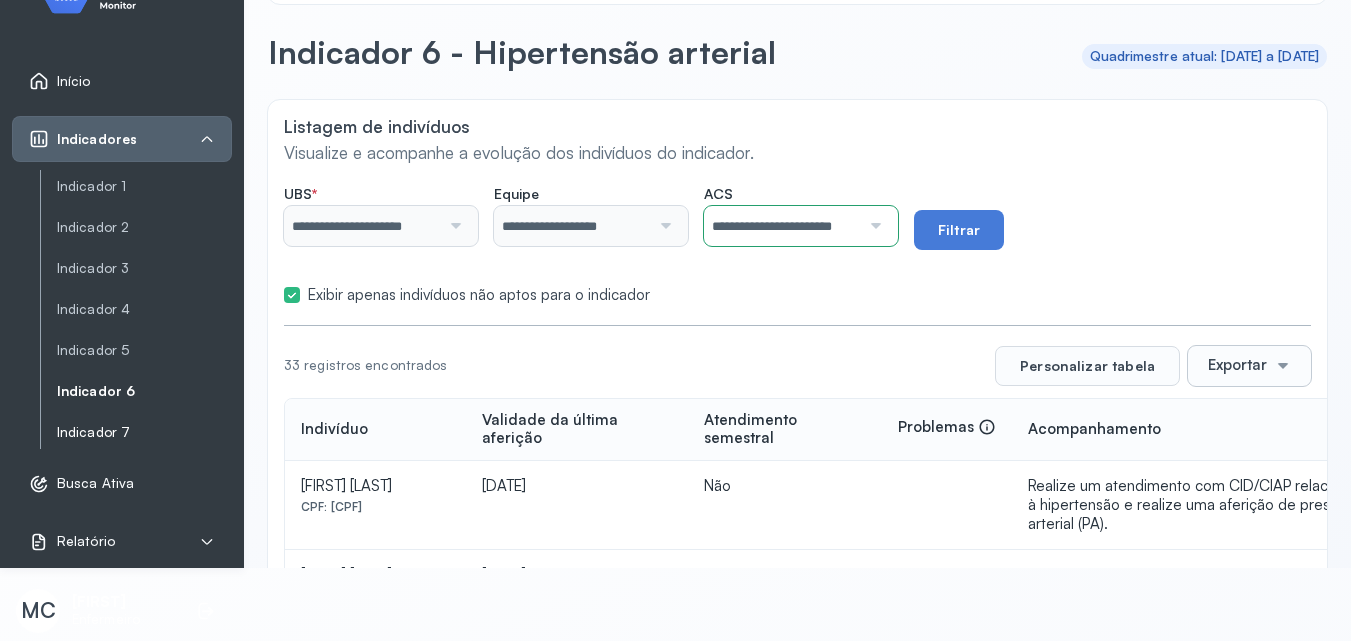 click on "Indicador 7" at bounding box center (144, 432) 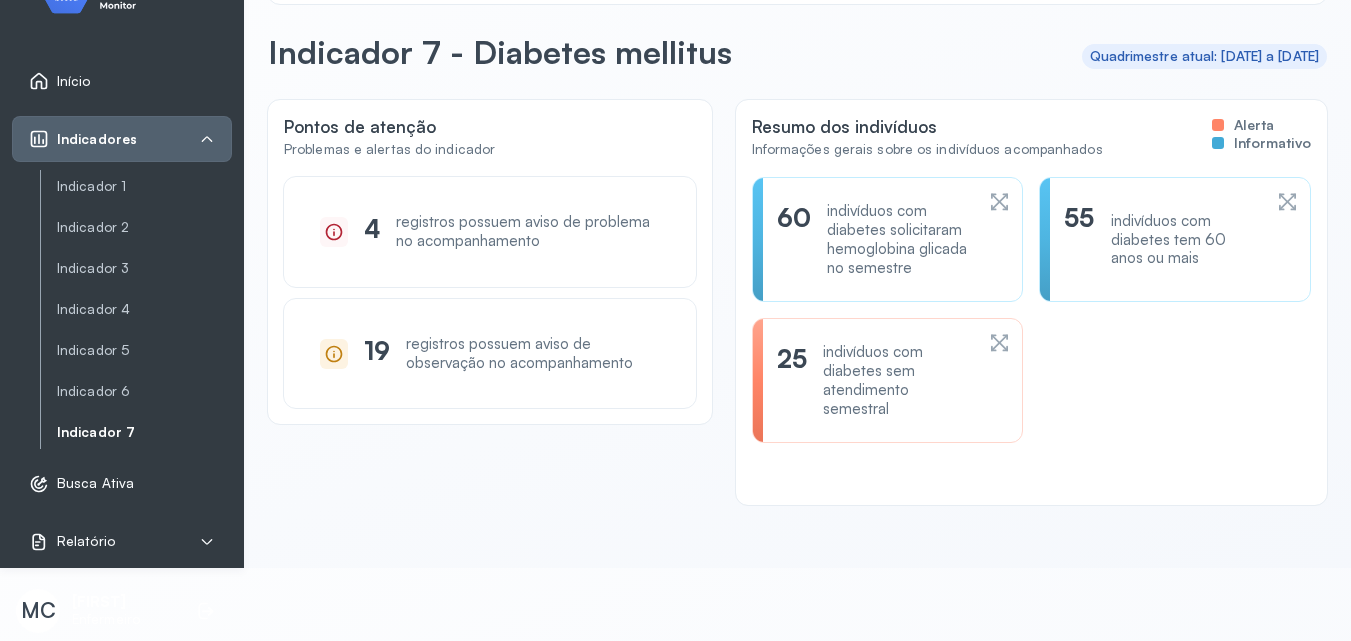 scroll, scrollTop: 0, scrollLeft: 0, axis: both 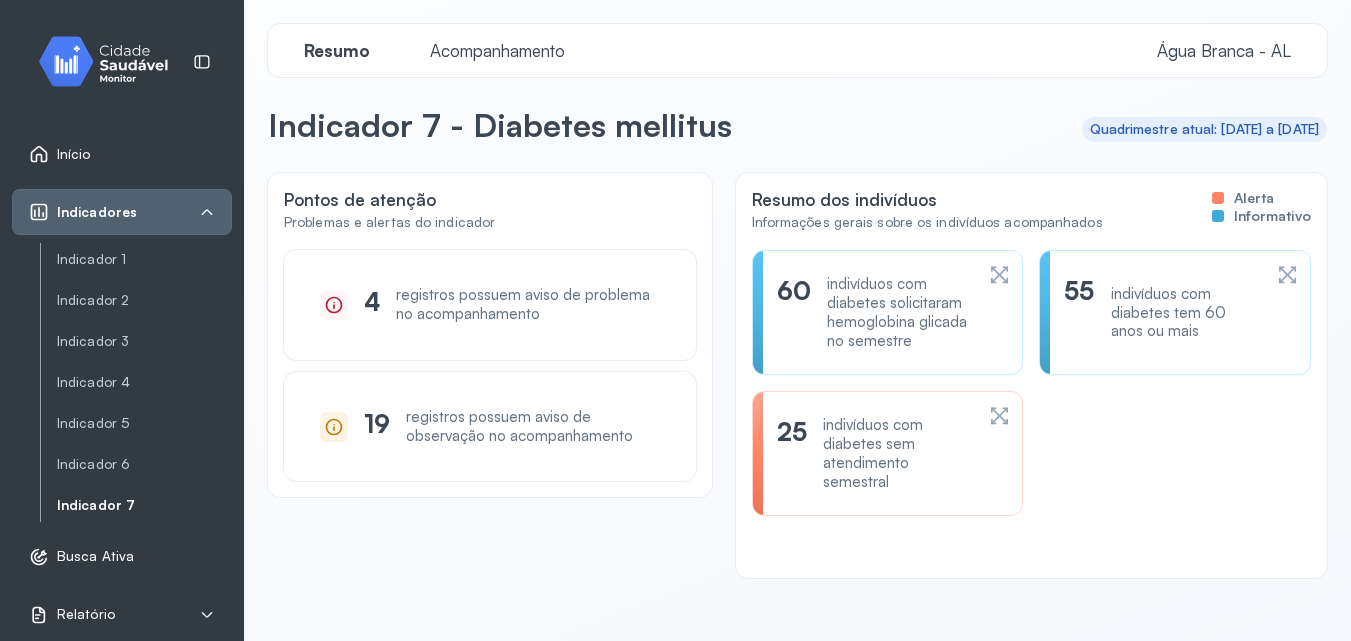 click on "Acompanhamento" at bounding box center (497, 50) 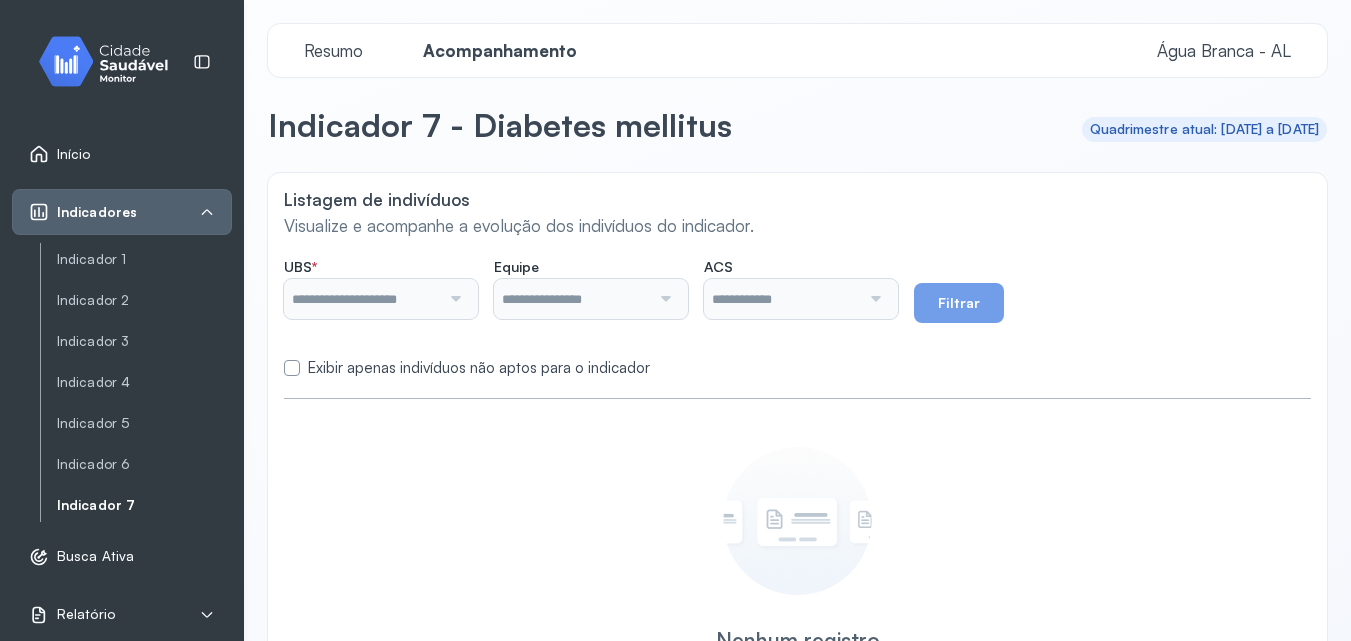 type on "**********" 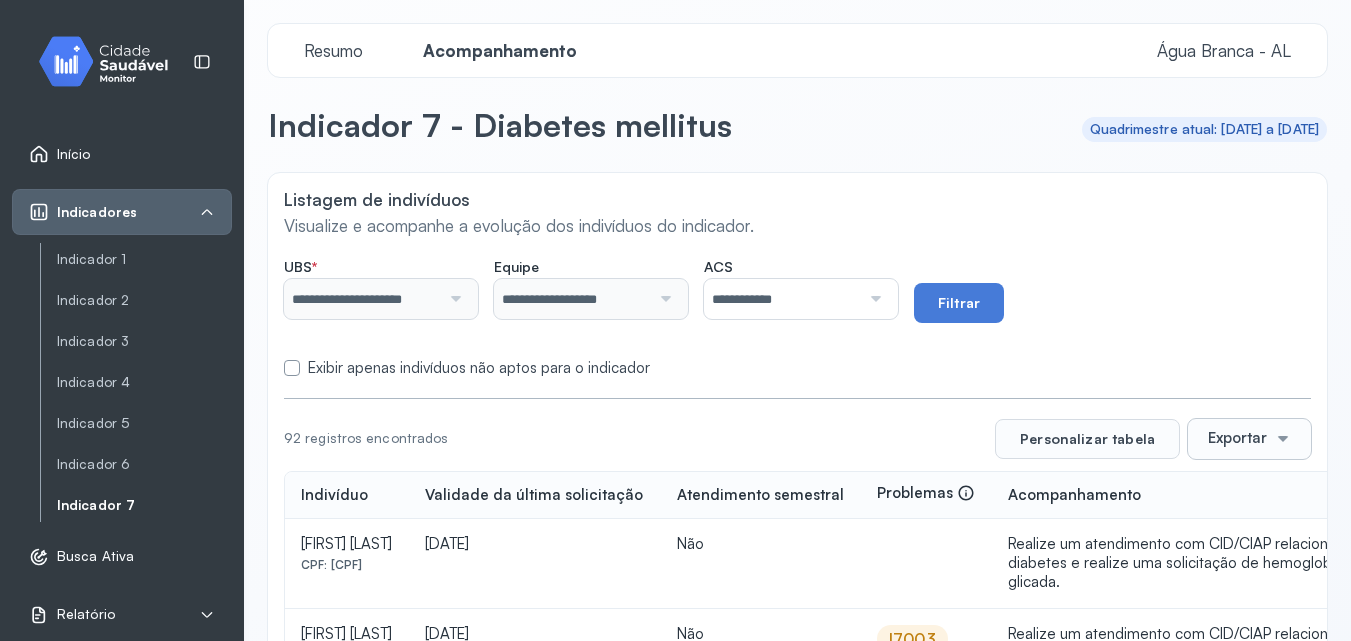 click at bounding box center (873, 299) 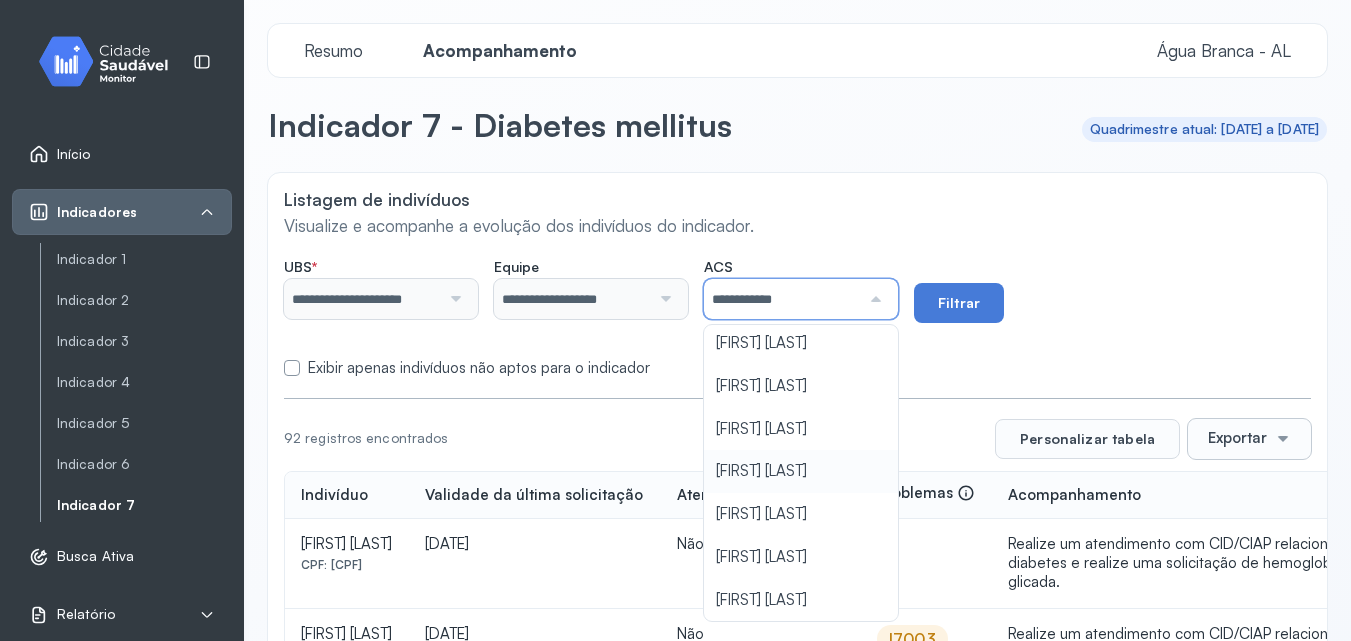 scroll, scrollTop: 100, scrollLeft: 0, axis: vertical 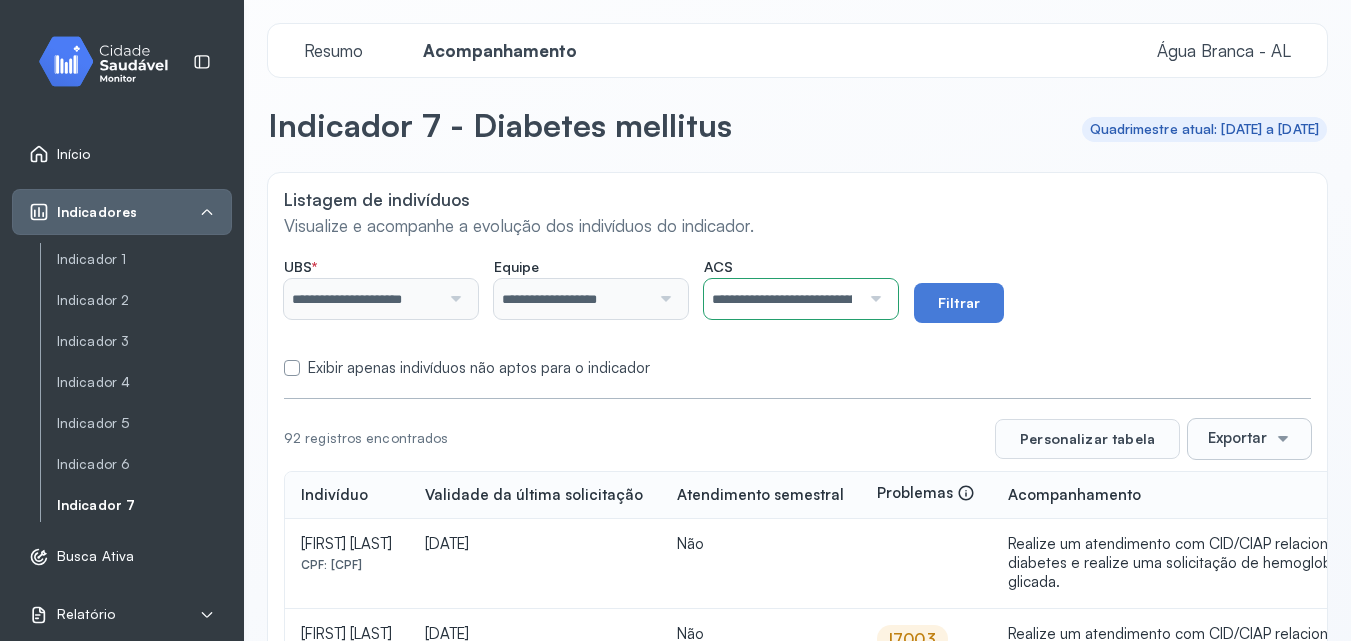 click on "**********" 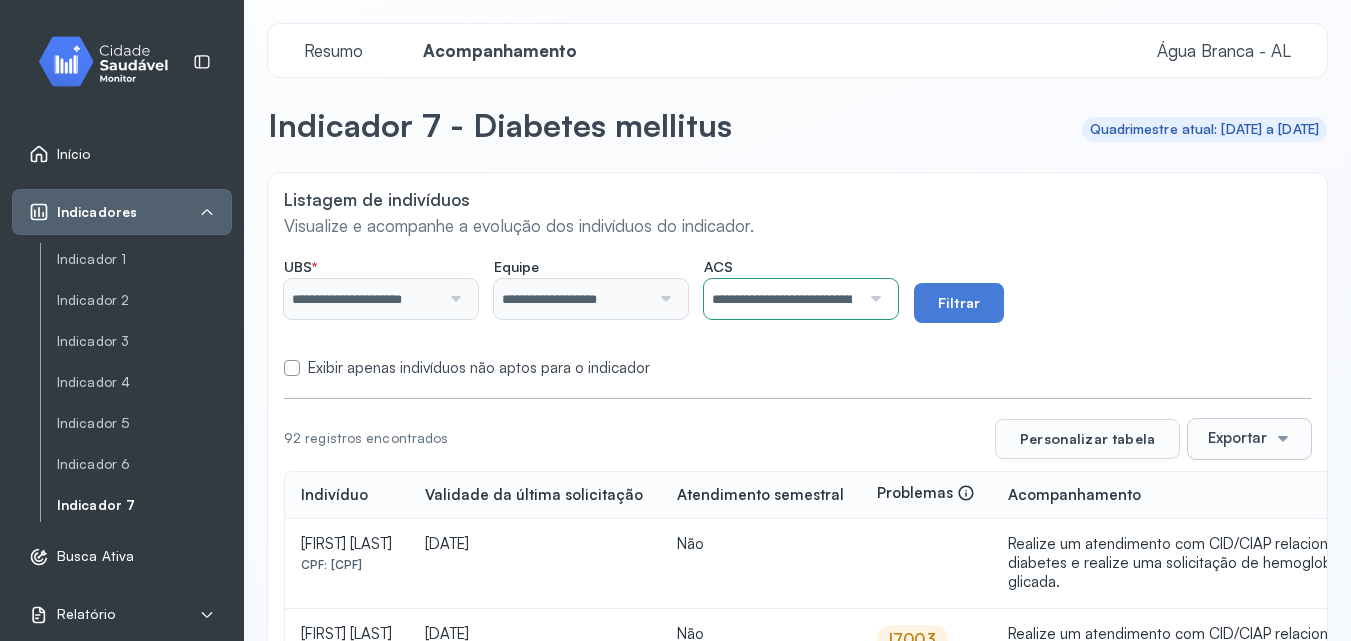 click on "Exibir apenas indivíduos não aptos para o indicador" at bounding box center (479, 368) 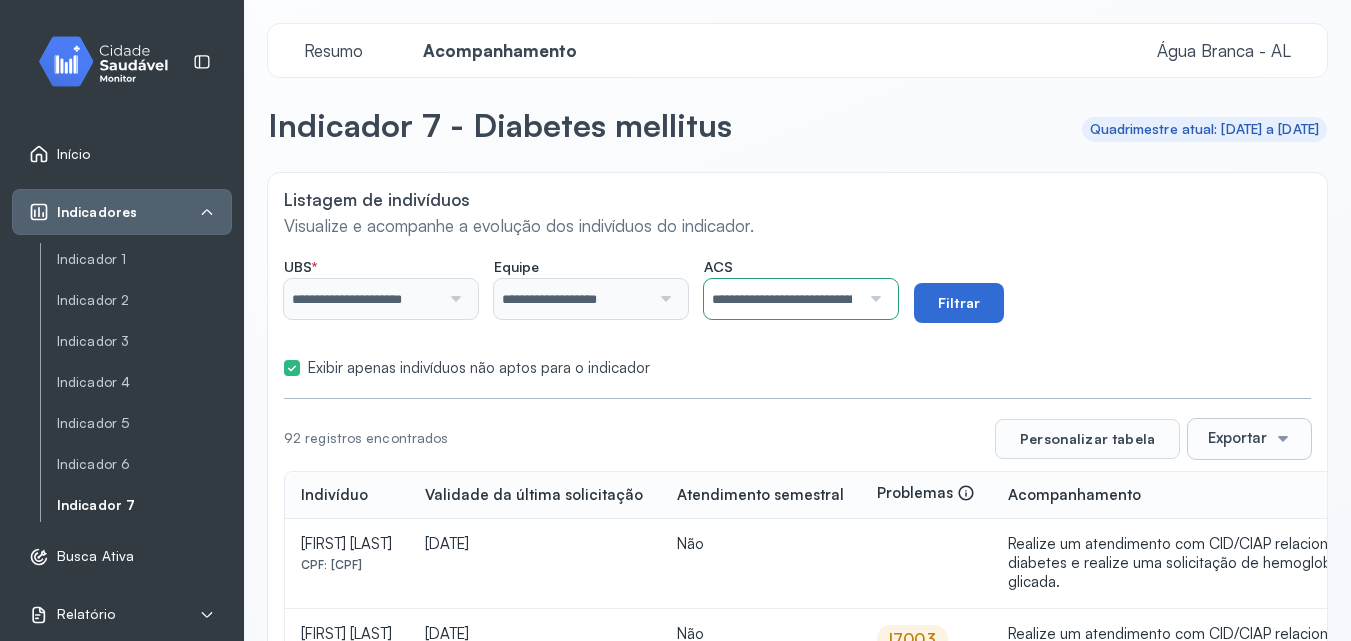 click on "Filtrar" at bounding box center (959, 303) 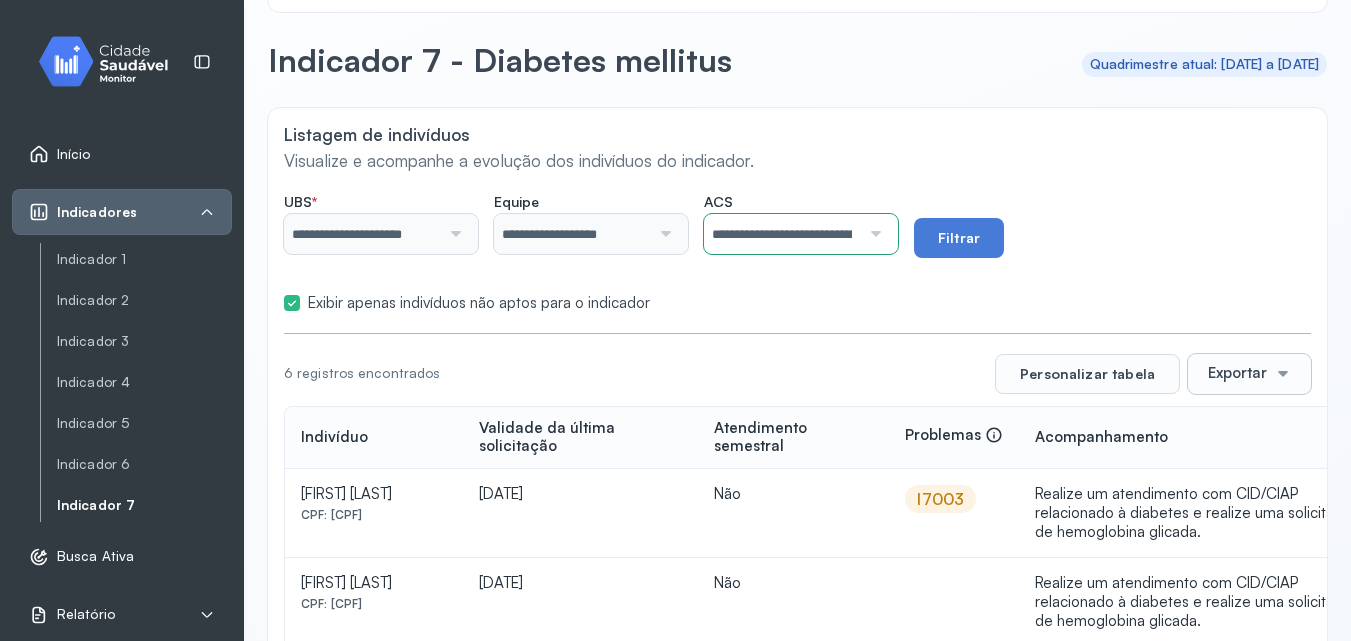 scroll, scrollTop: 64, scrollLeft: 0, axis: vertical 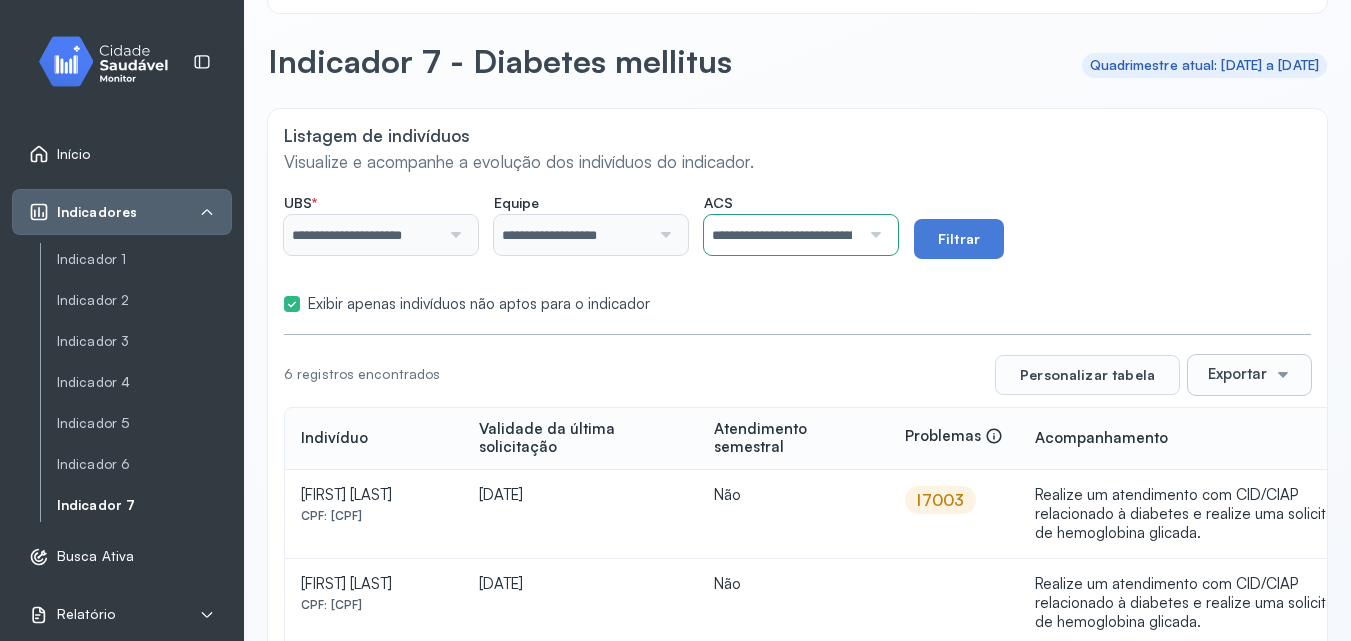 click on "Exportar" at bounding box center (1249, 375) 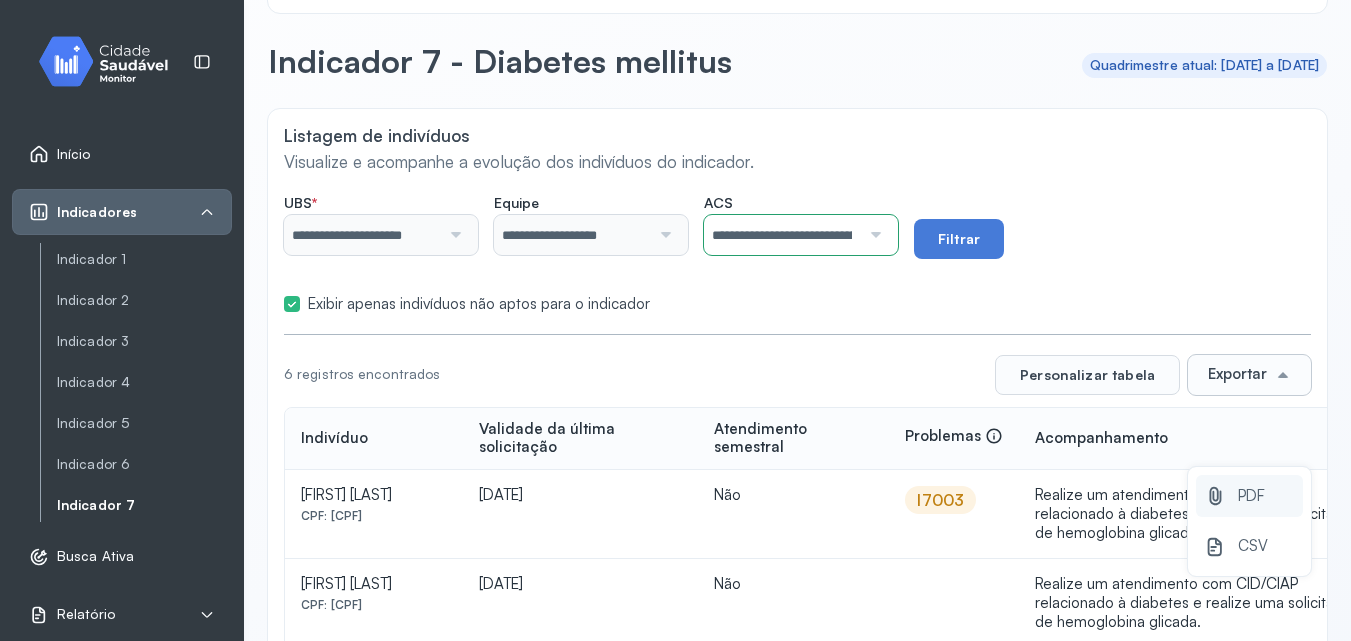 click 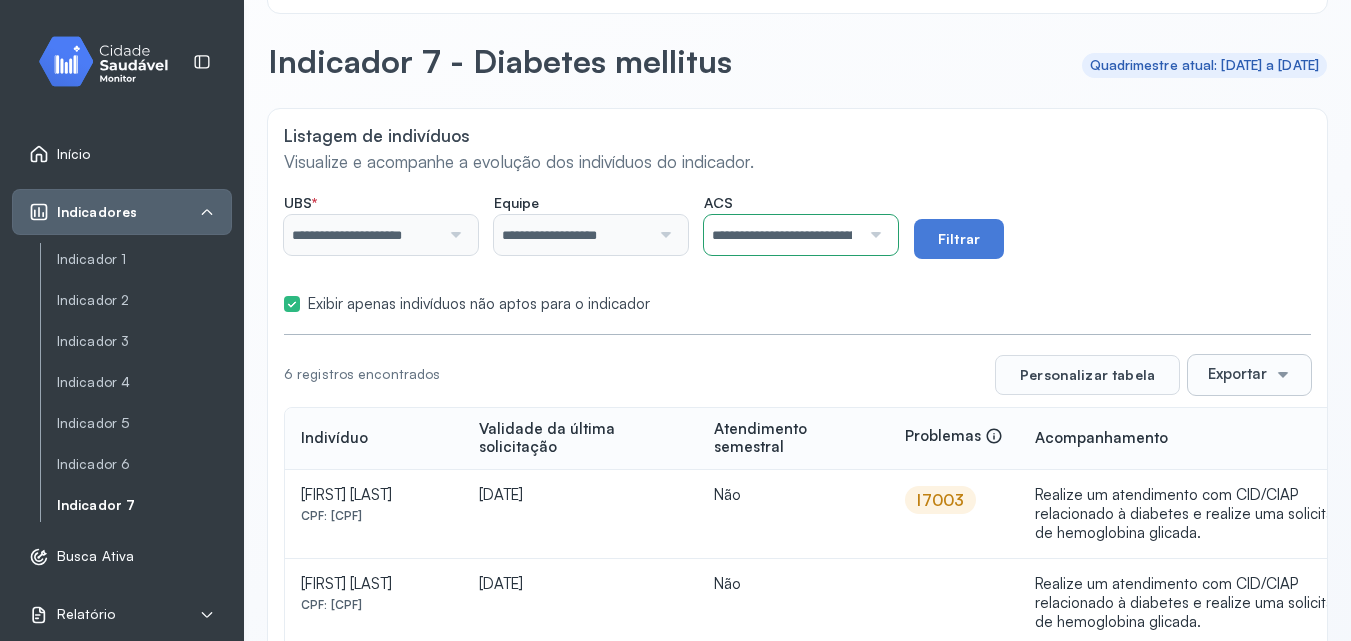 click on "**********" at bounding box center (782, 235) 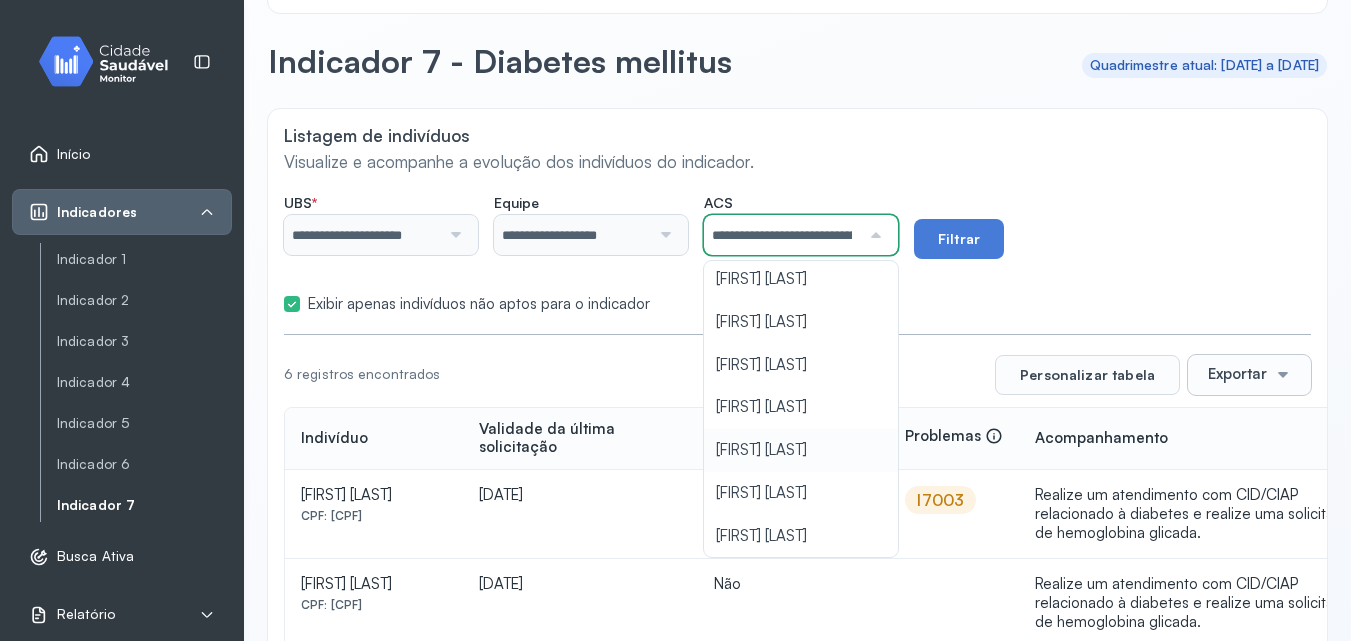 scroll, scrollTop: 0, scrollLeft: 0, axis: both 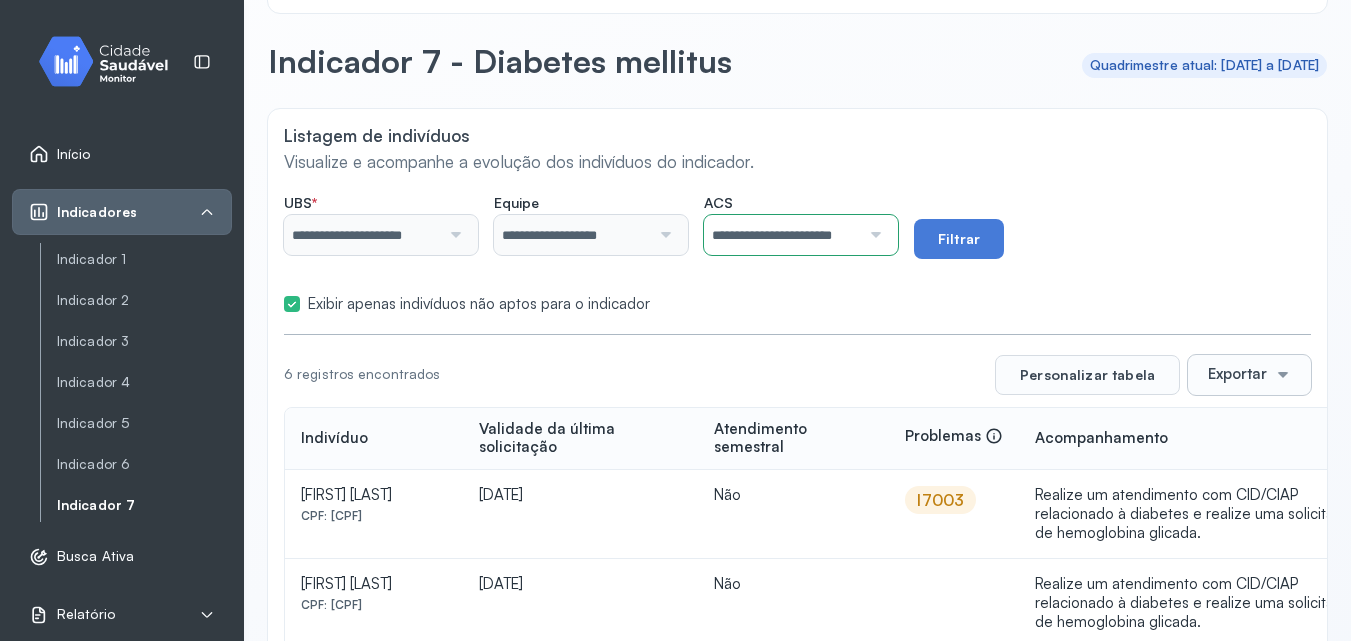 click on "**********" 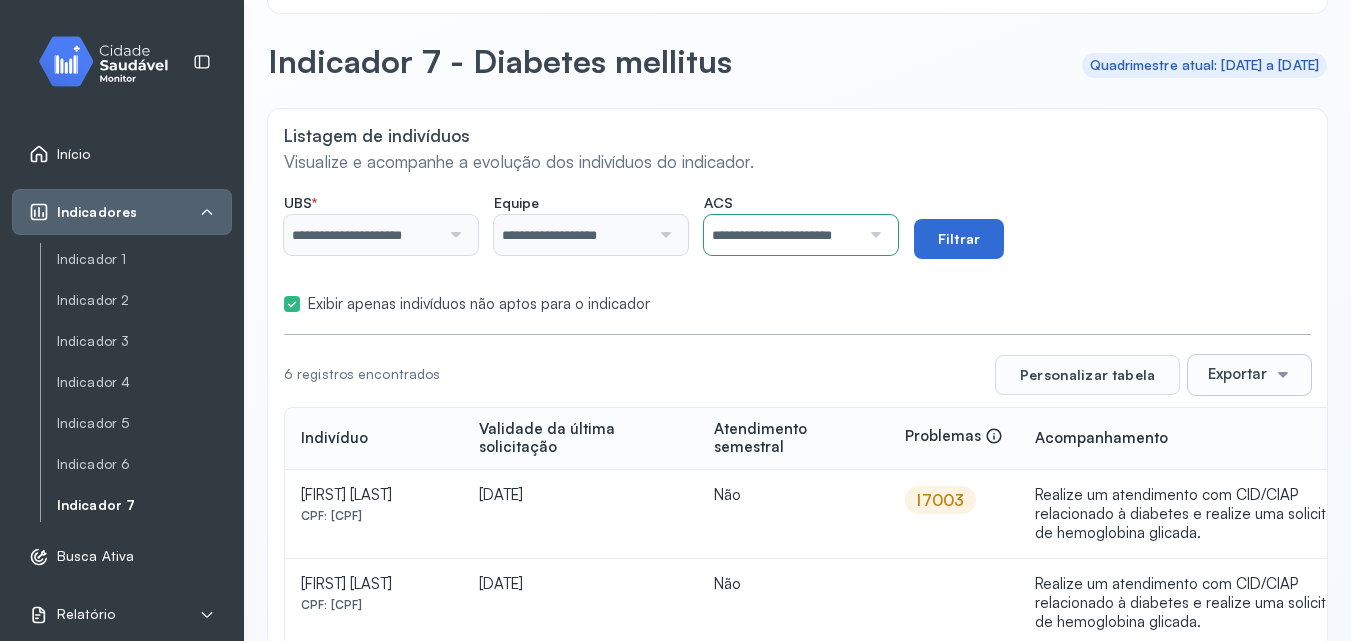 click on "Filtrar" at bounding box center (959, 239) 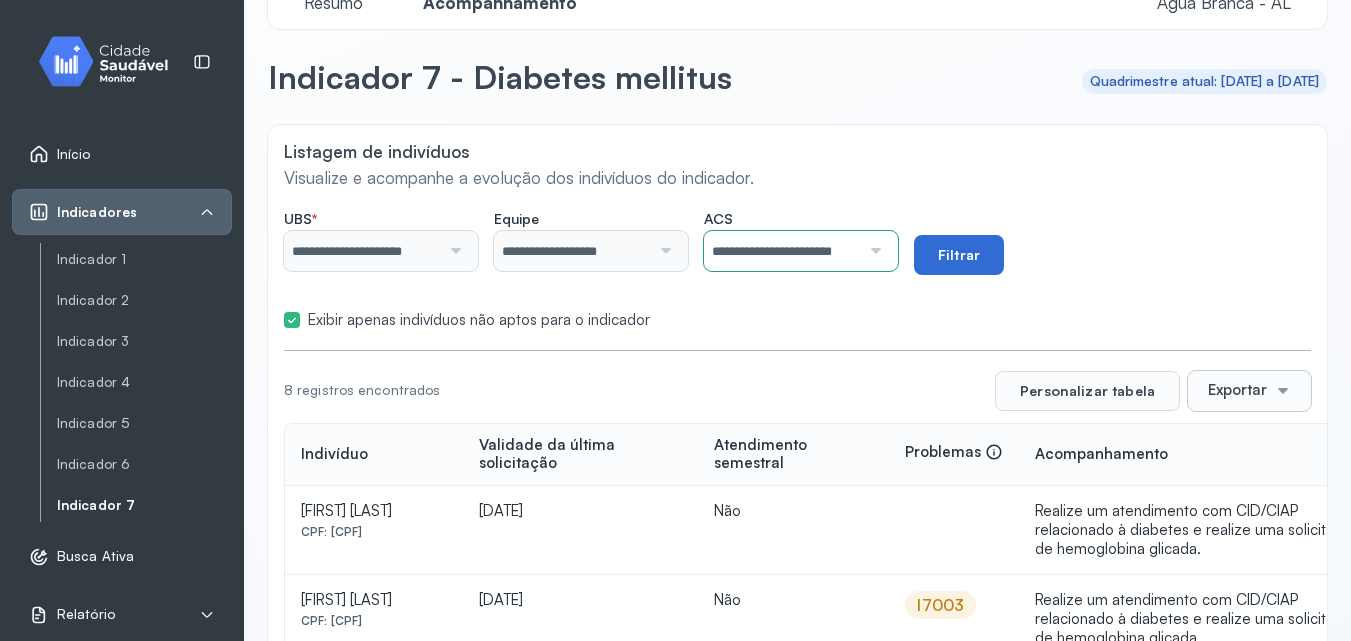 scroll, scrollTop: 64, scrollLeft: 0, axis: vertical 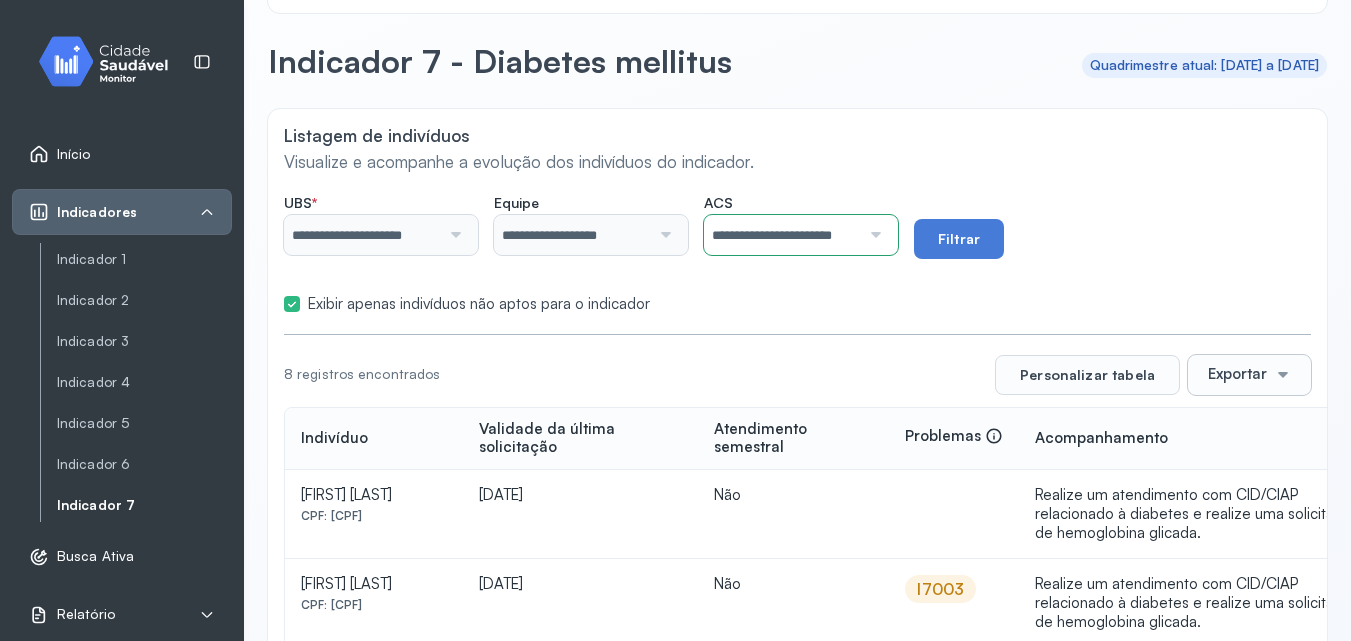 click on "Exportar" at bounding box center (1249, 375) 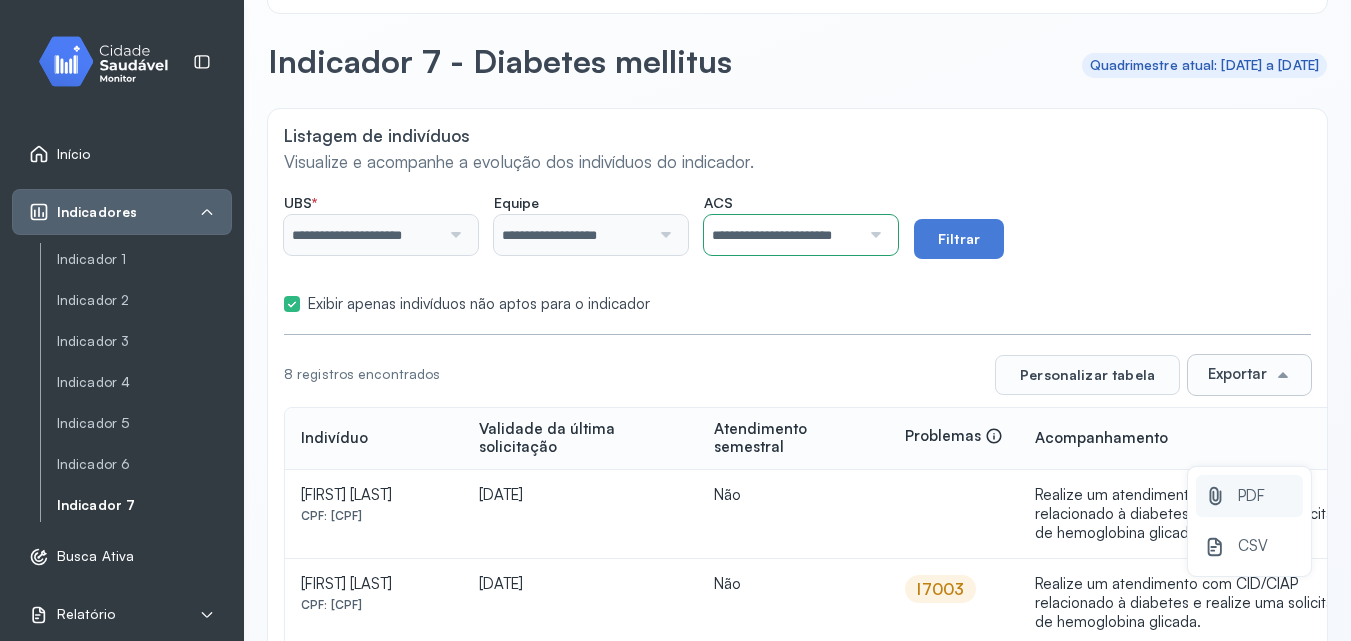 click on "PDF" at bounding box center [1251, 496] 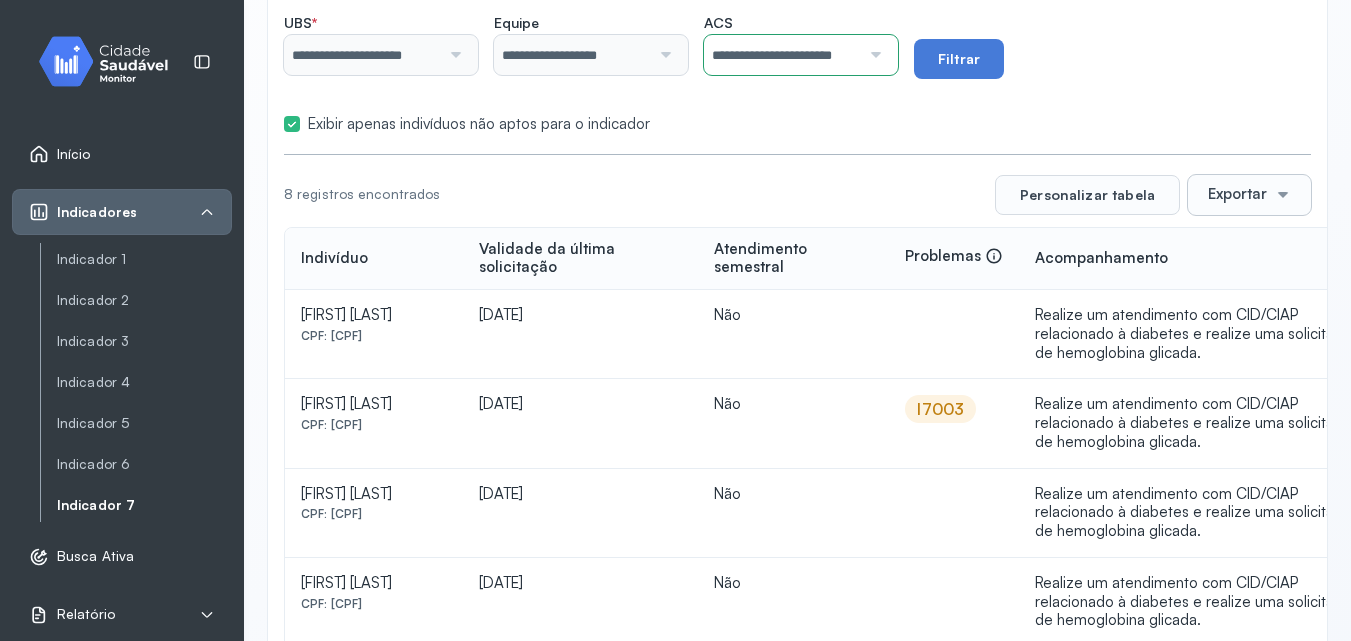scroll, scrollTop: 0, scrollLeft: 0, axis: both 